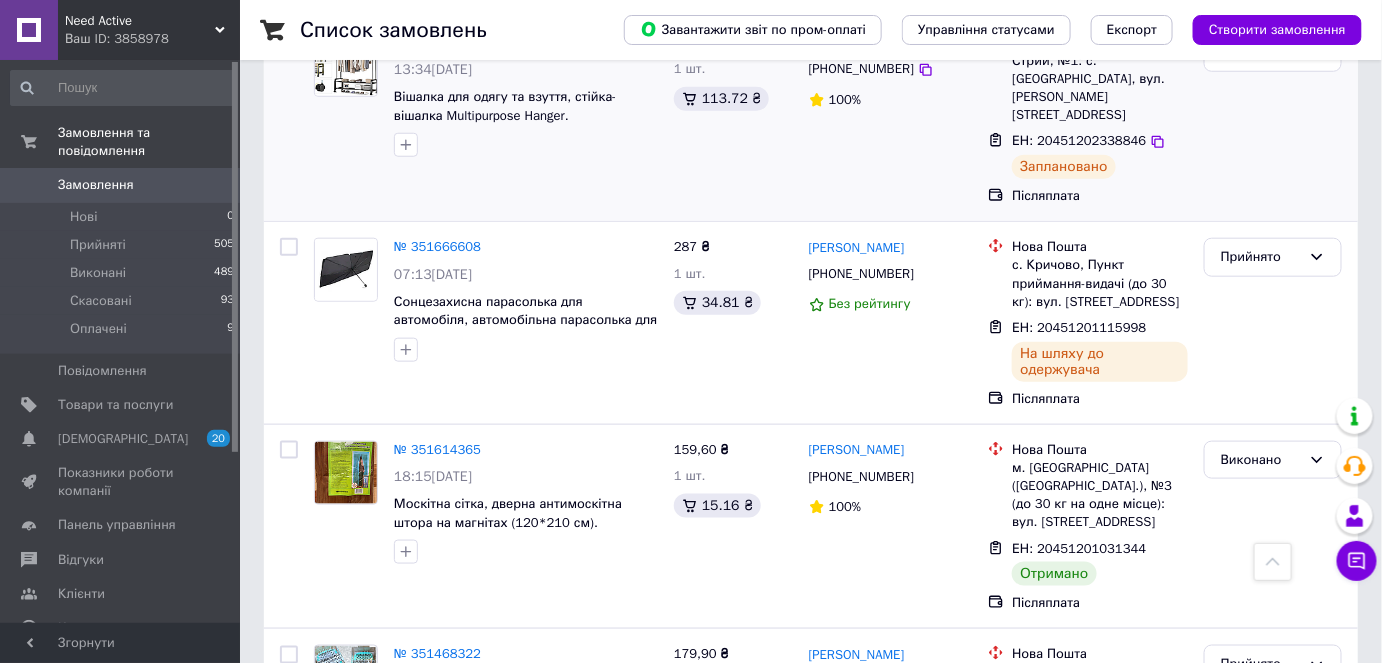 scroll, scrollTop: 363, scrollLeft: 0, axis: vertical 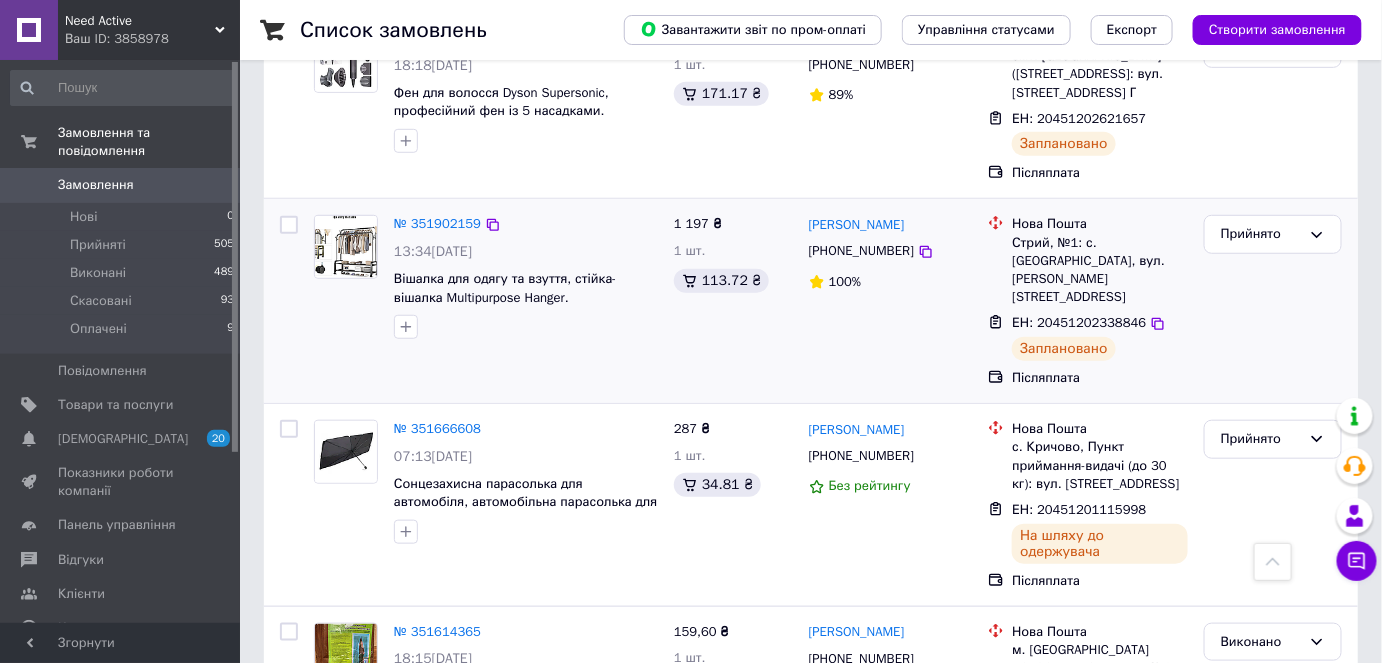 click at bounding box center (346, 247) 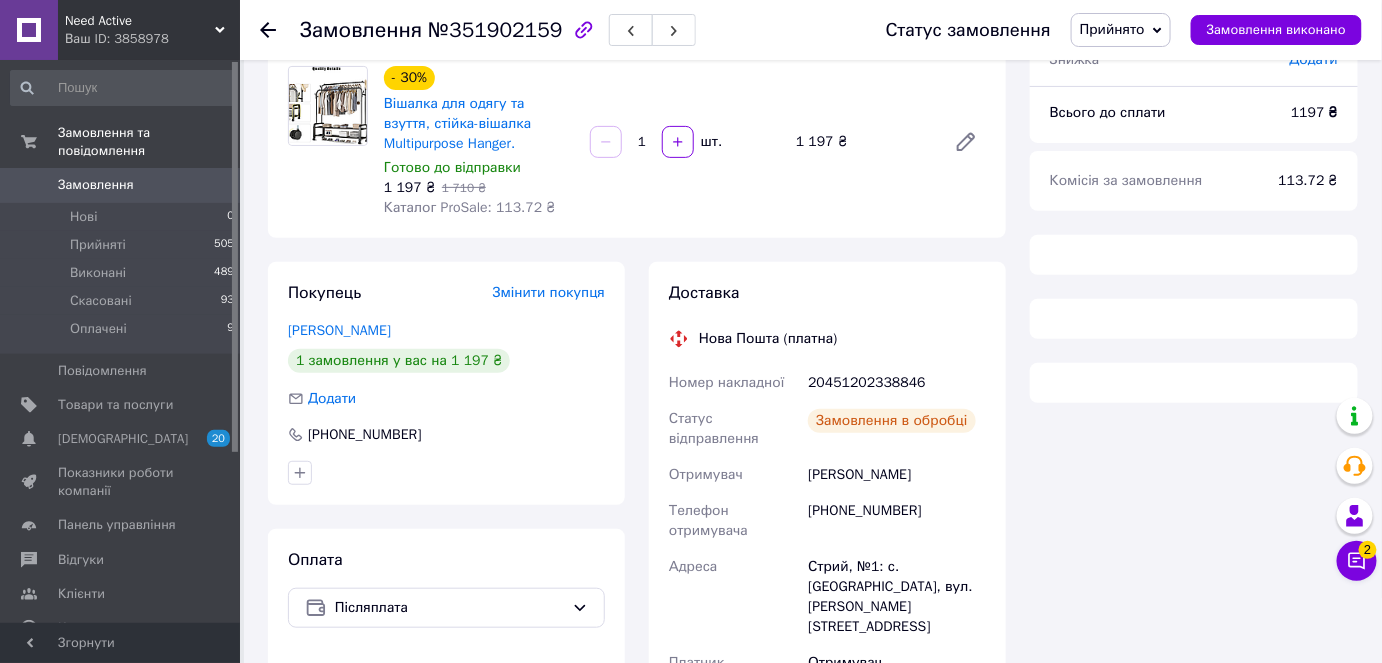 scroll, scrollTop: 272, scrollLeft: 0, axis: vertical 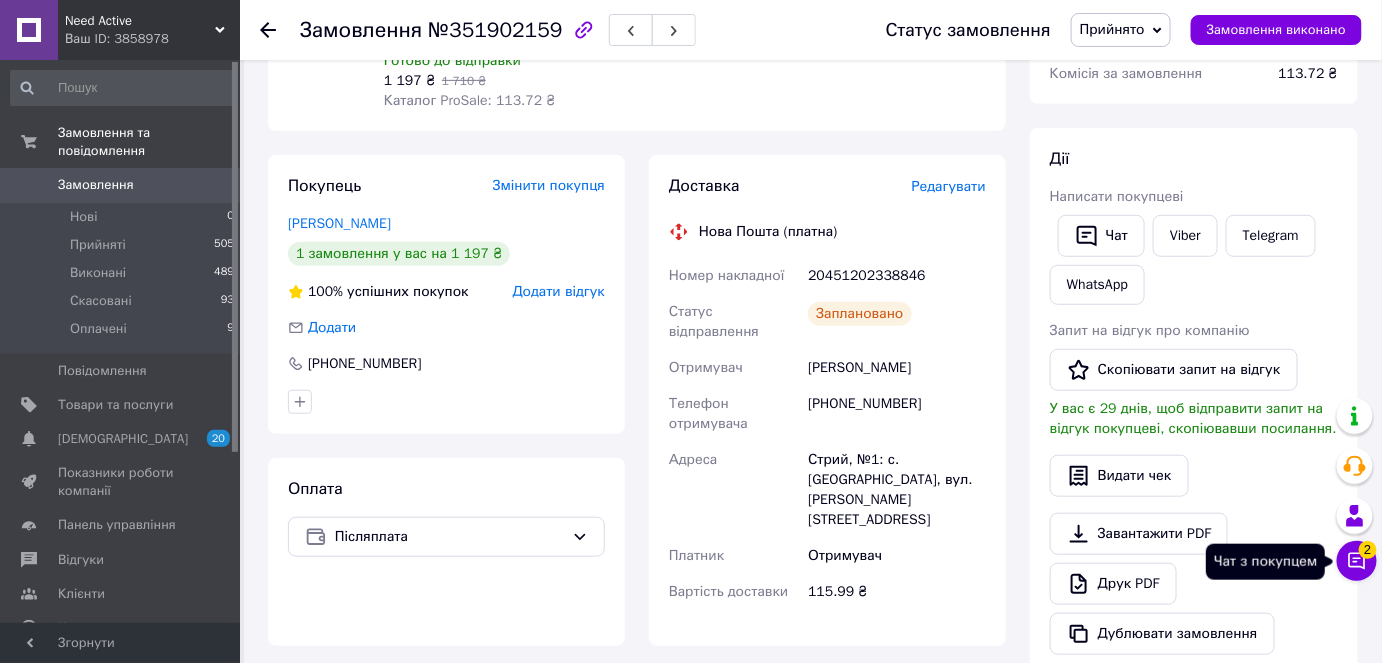 click 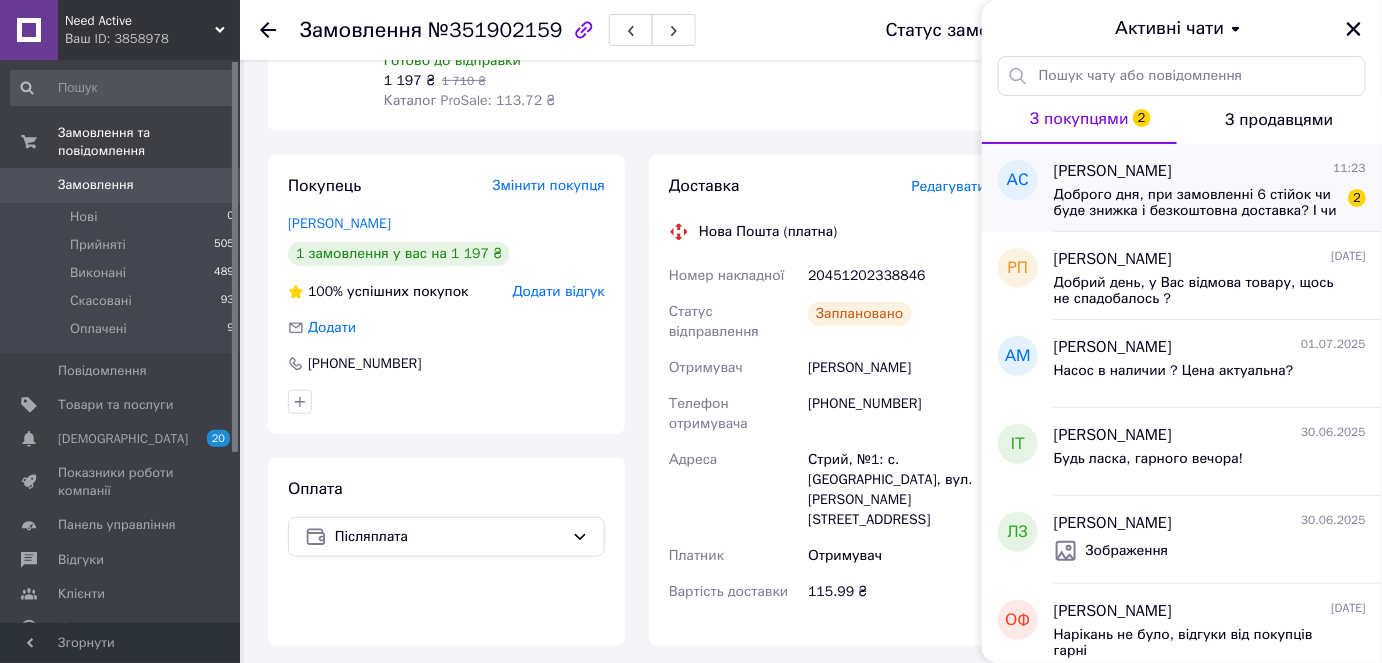 click on "Доброго дня, при замовленні 6 стійок чи буде знижка і безкоштовна доставка? І чи зможете виставити рахунок для оплати, оплата буде від компанії по банку. Дякую" at bounding box center (1196, 203) 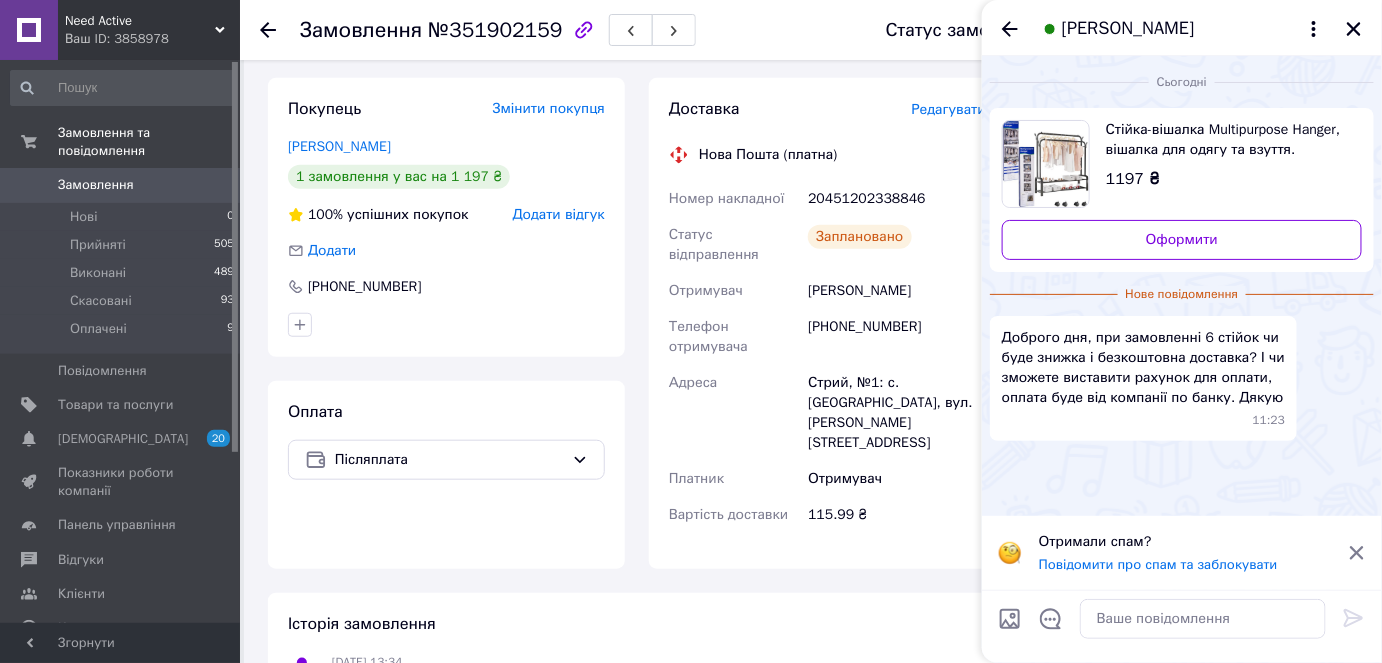 scroll, scrollTop: 454, scrollLeft: 0, axis: vertical 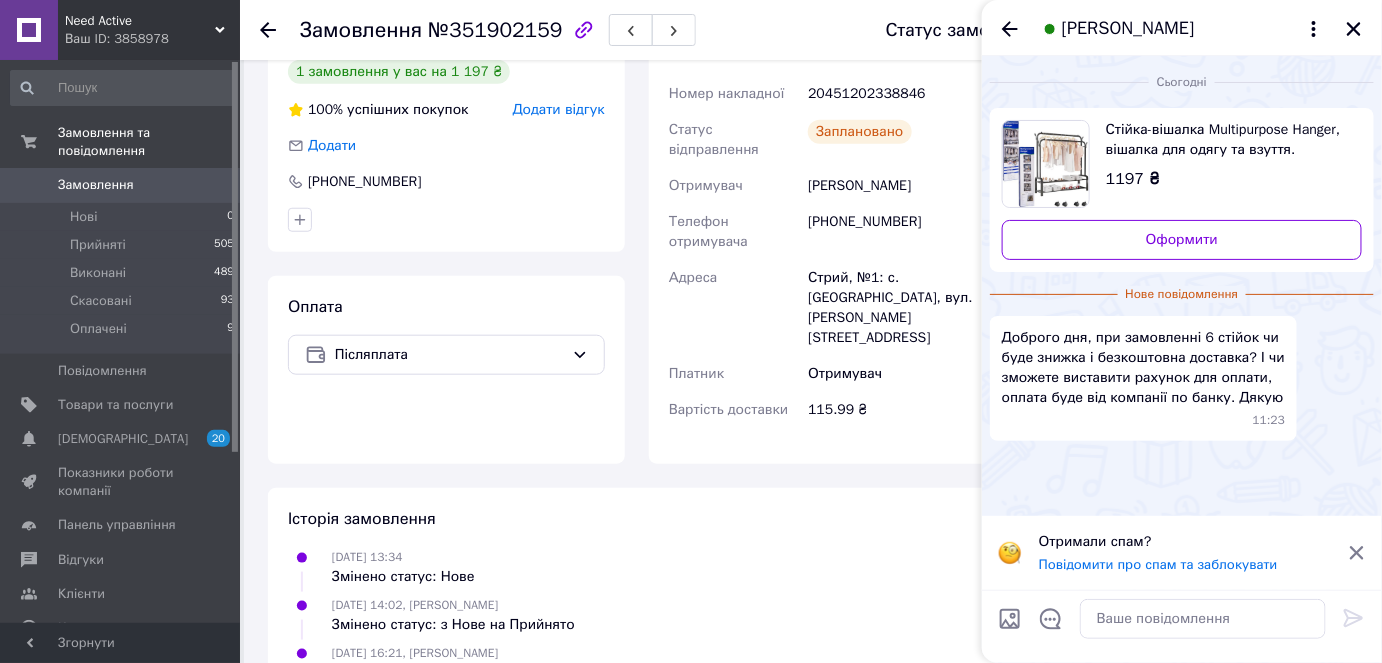 click 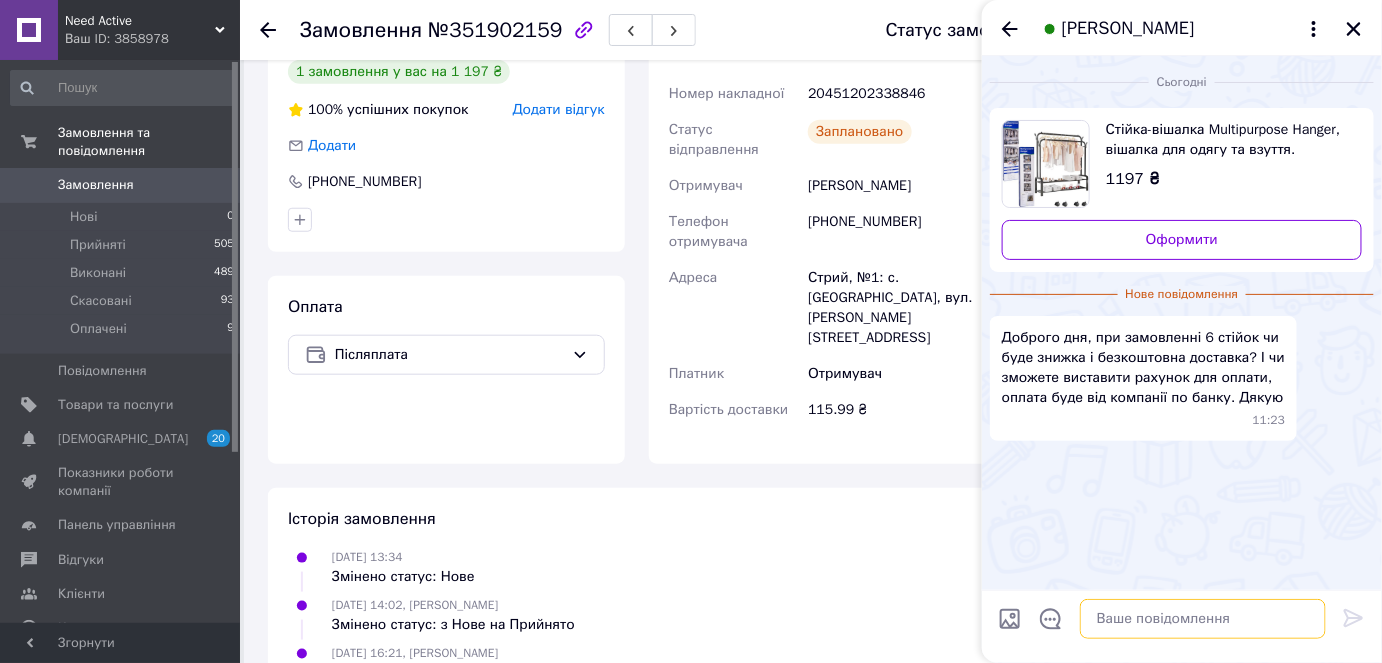 click at bounding box center (1203, 619) 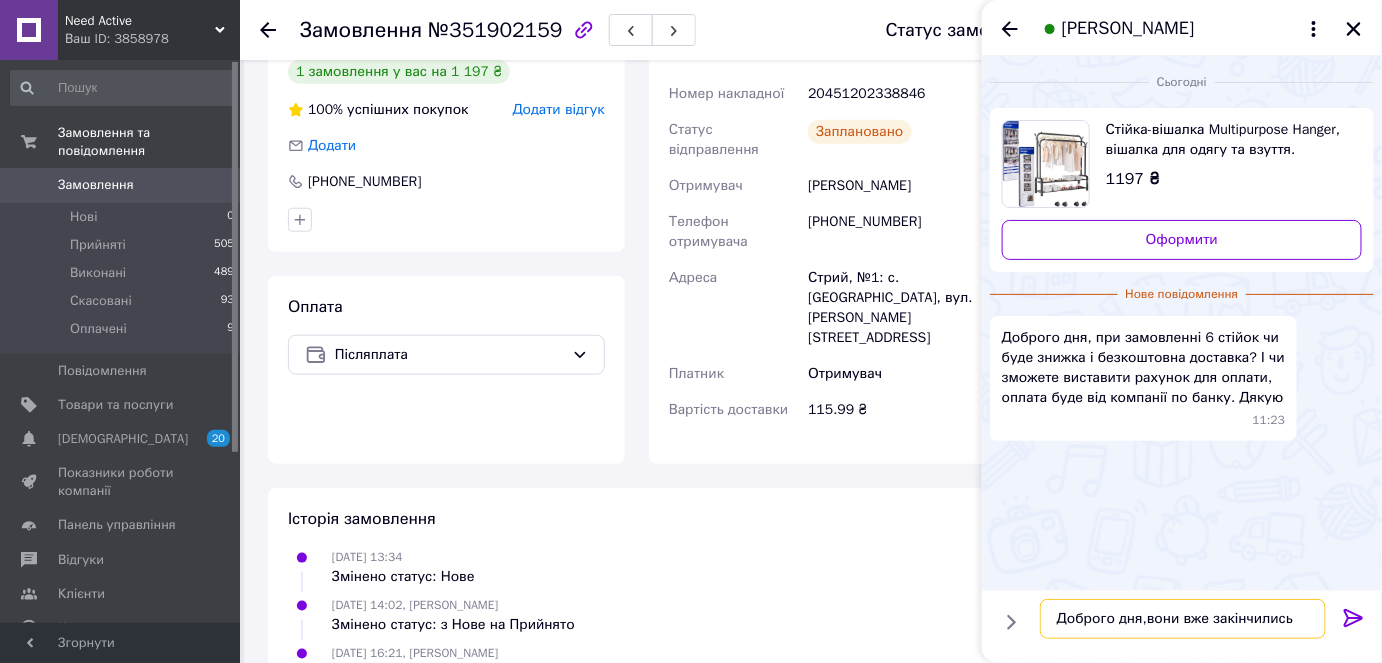 click on "Доброго дня,вони вже закінчились" at bounding box center [1183, 619] 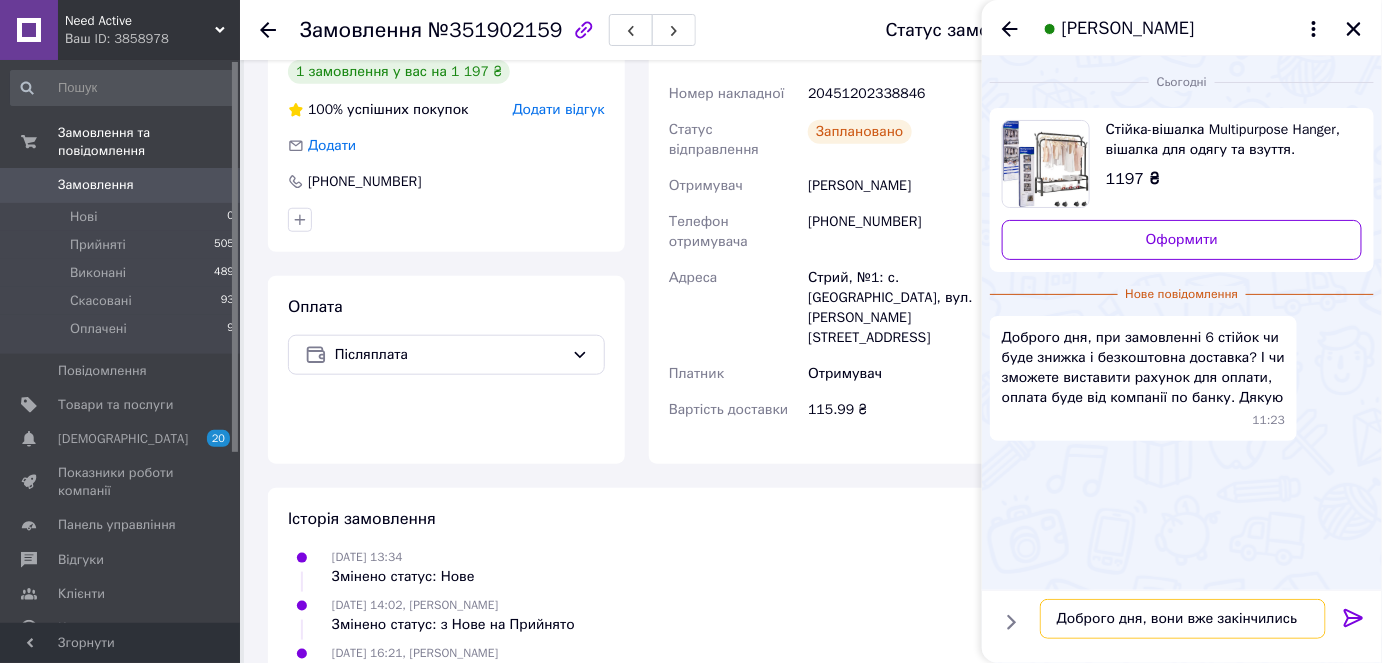 click on "Доброго дня, вони вже закінчились" at bounding box center [1183, 619] 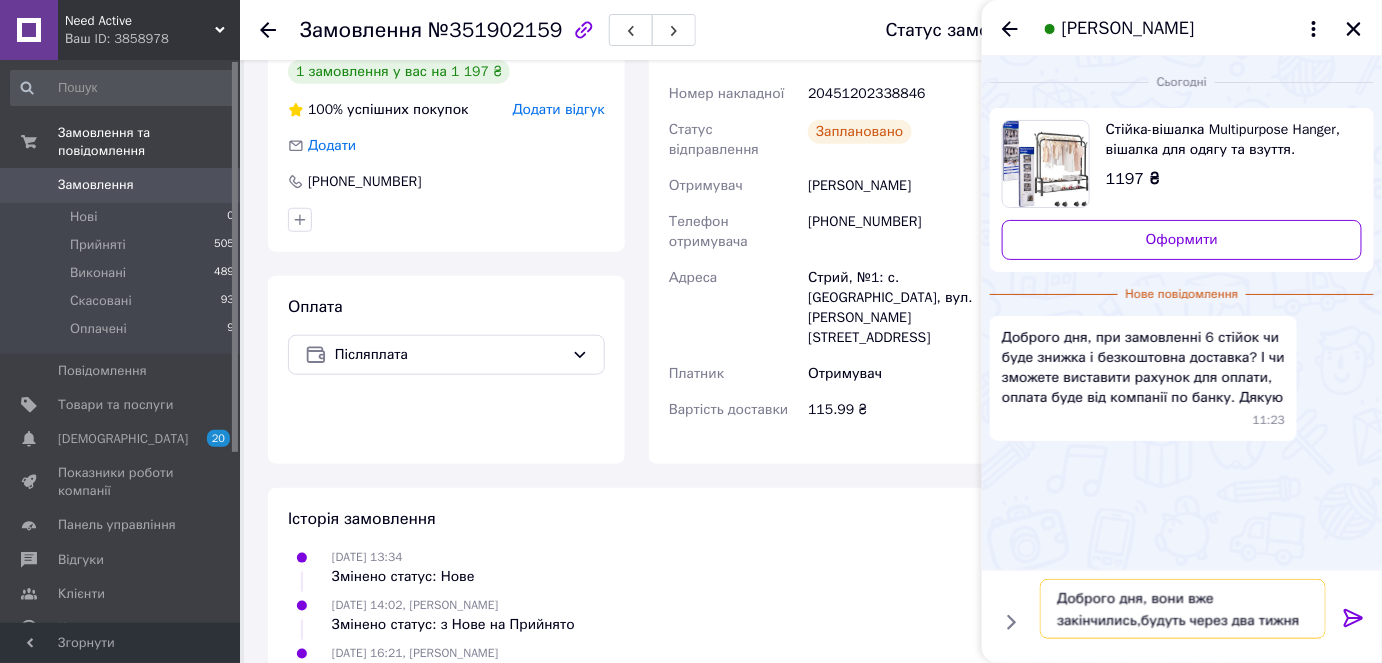 click on "Доброго дня, вони вже закінчились,будуть через два тижня" at bounding box center (1183, 609) 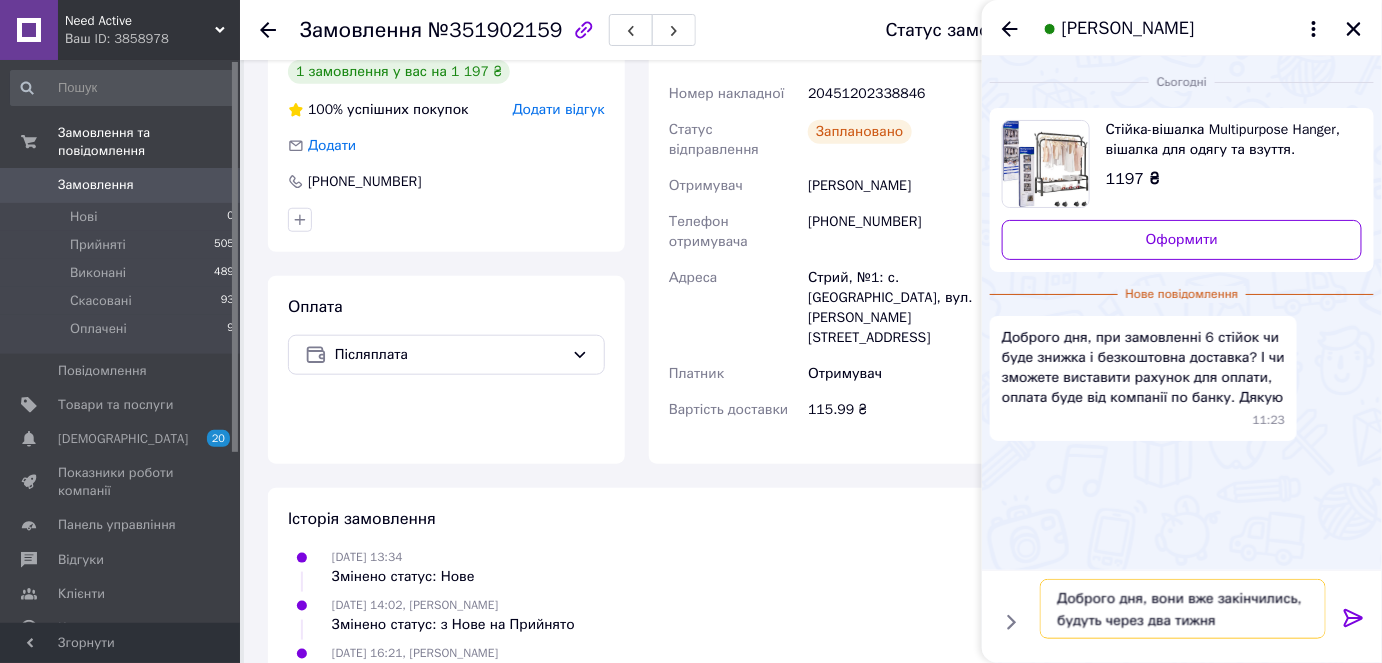 type on "Доброго дня, вони вже закінчились, будуть через два тижня" 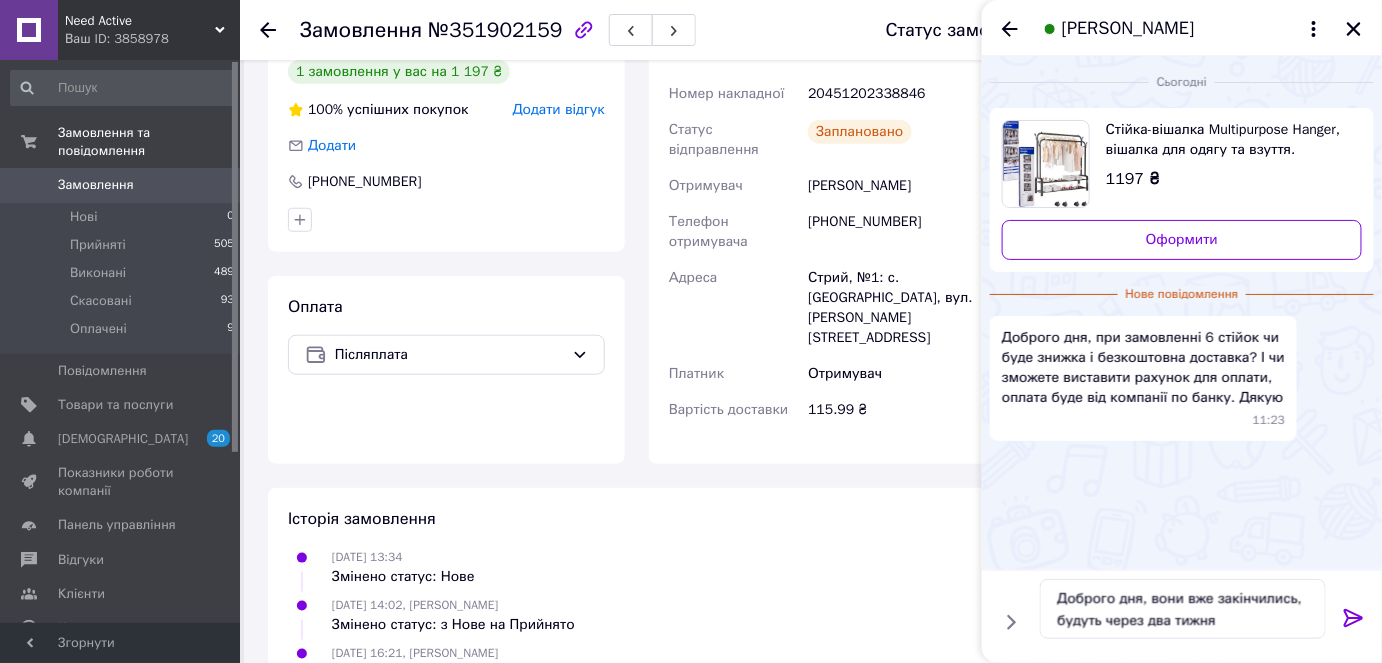 click 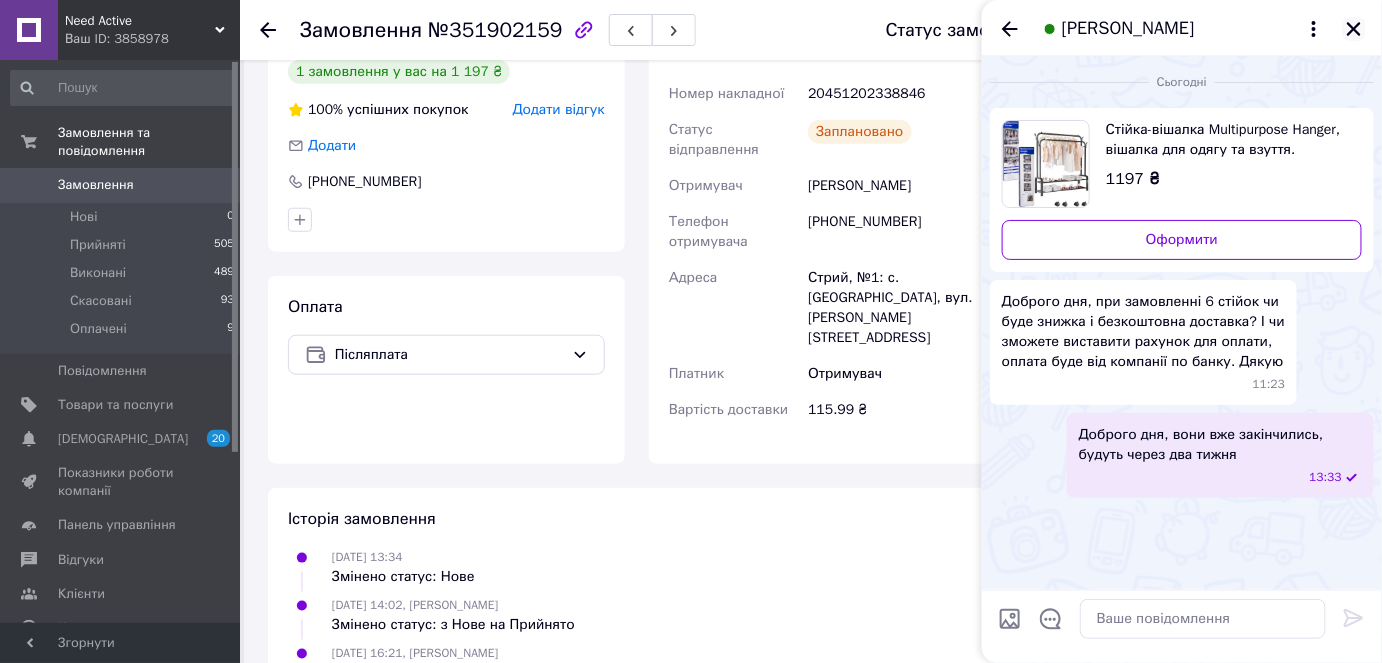 click 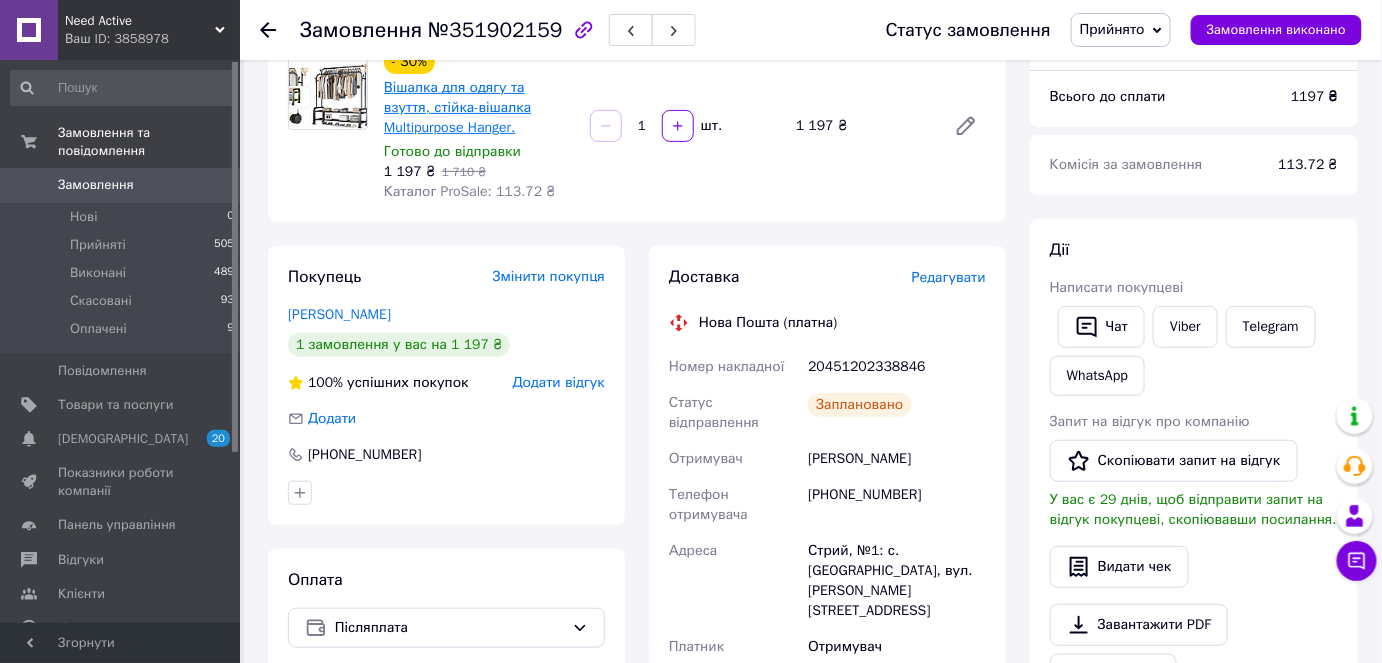 scroll, scrollTop: 0, scrollLeft: 0, axis: both 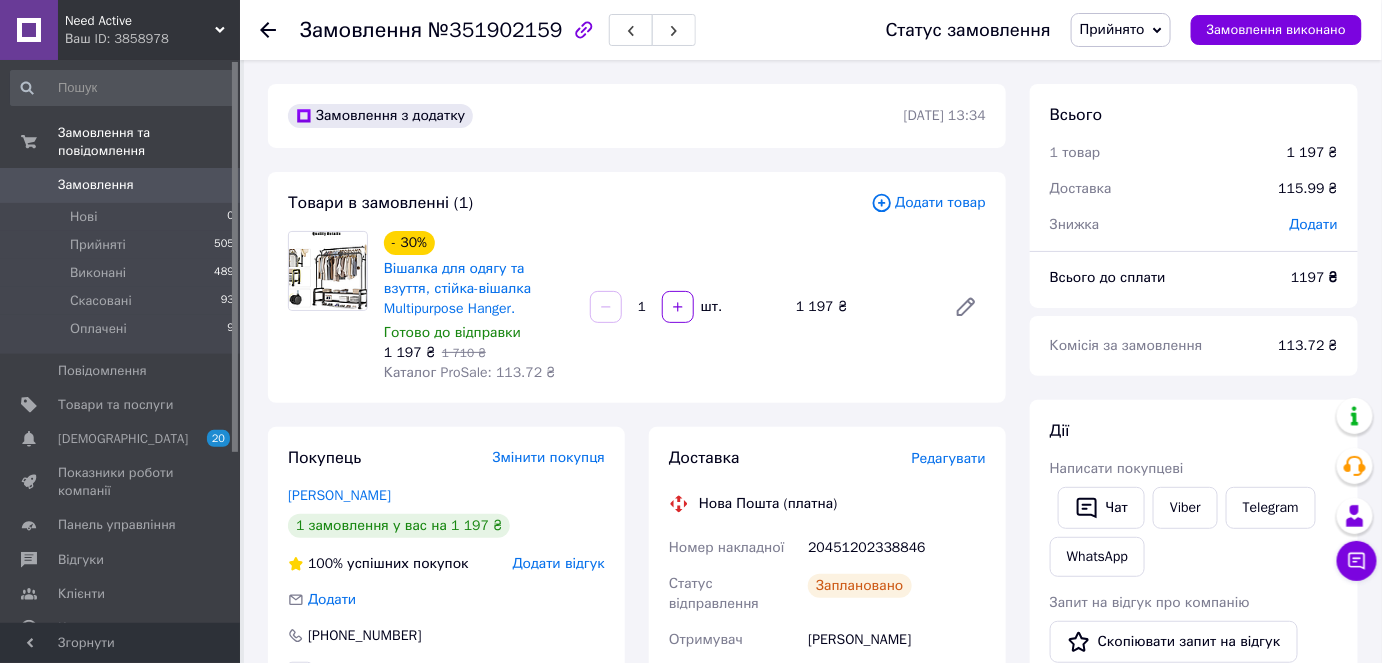 click 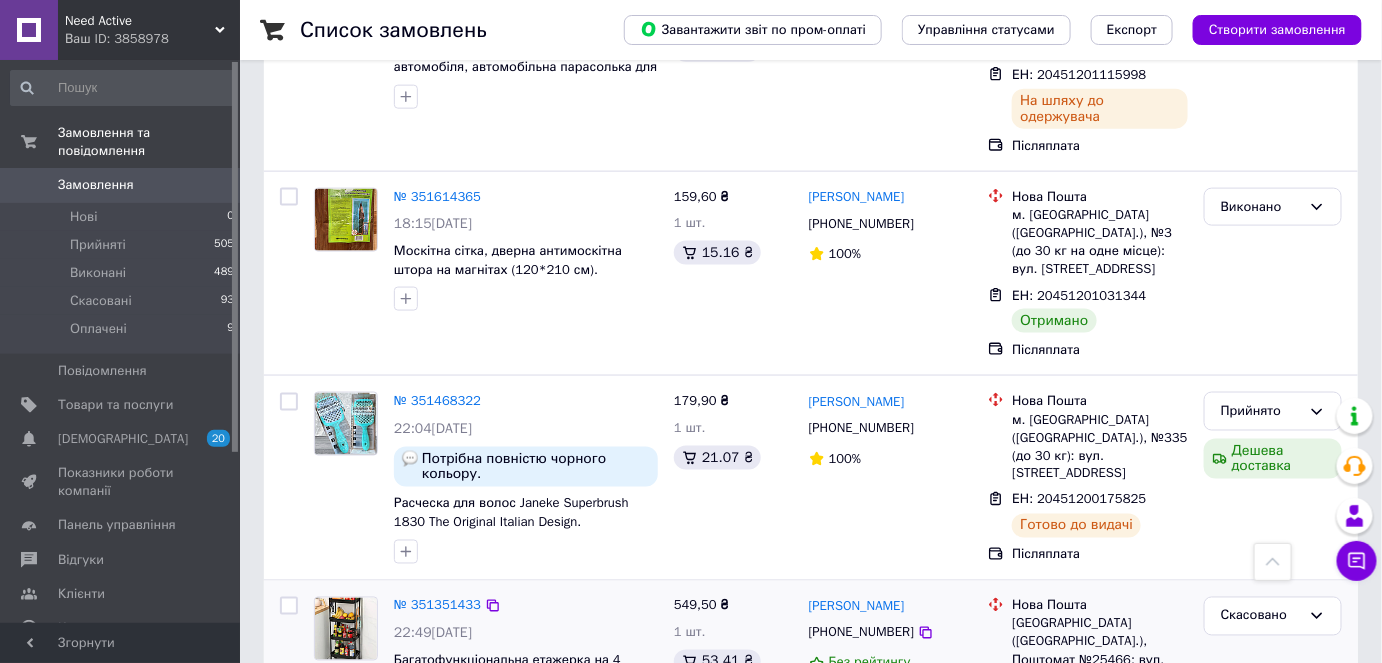 scroll, scrollTop: 1090, scrollLeft: 0, axis: vertical 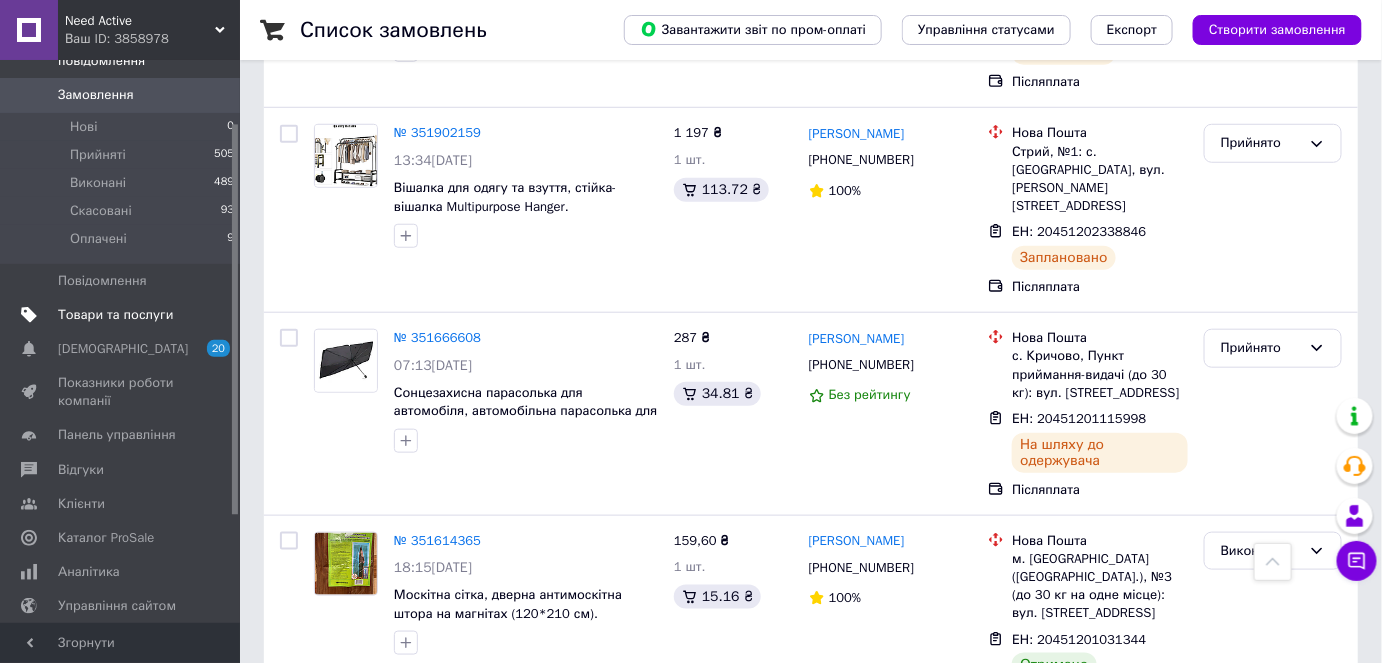 click on "Товари та послуги" at bounding box center (115, 315) 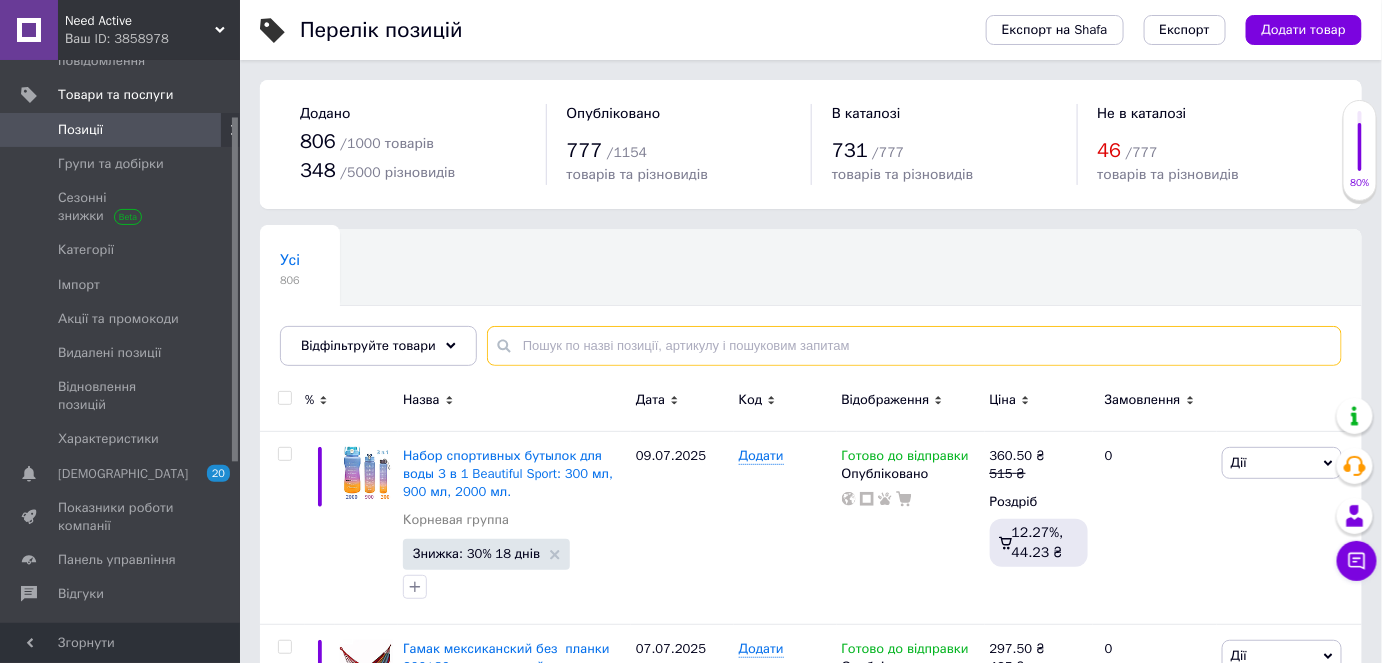 click at bounding box center [914, 346] 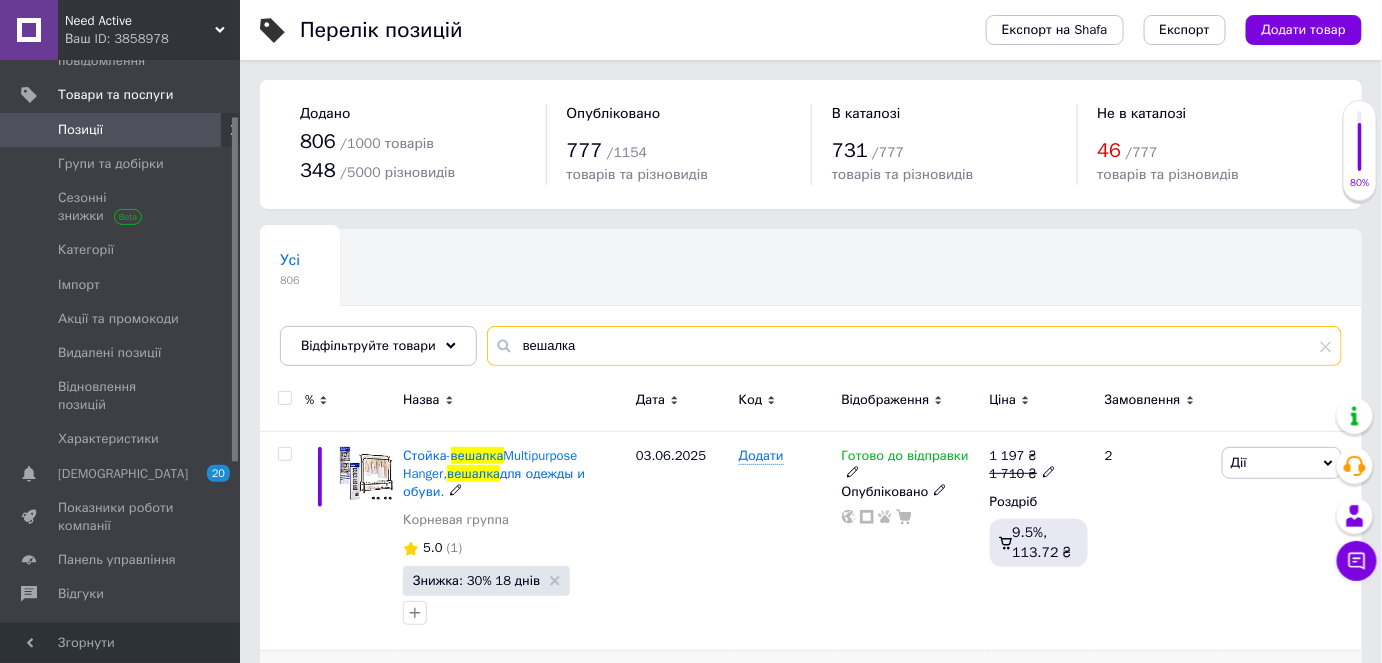 scroll, scrollTop: 181, scrollLeft: 0, axis: vertical 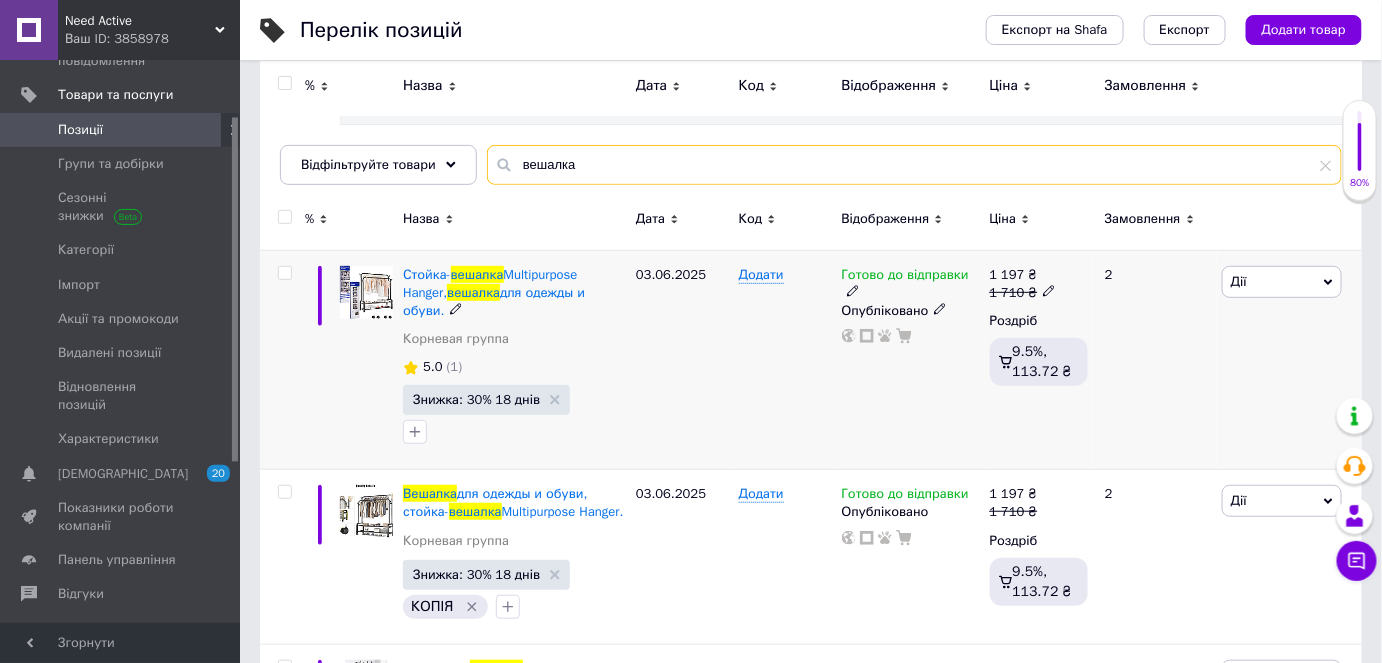 type on "вешалка" 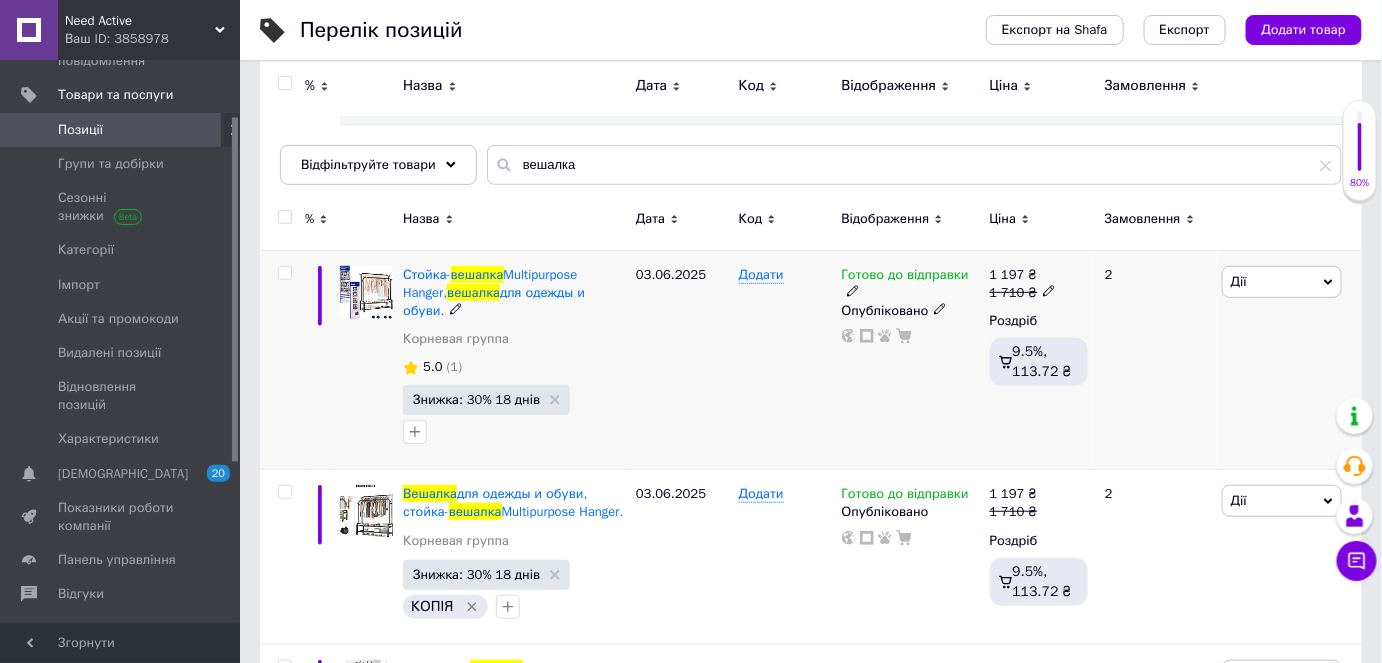 click 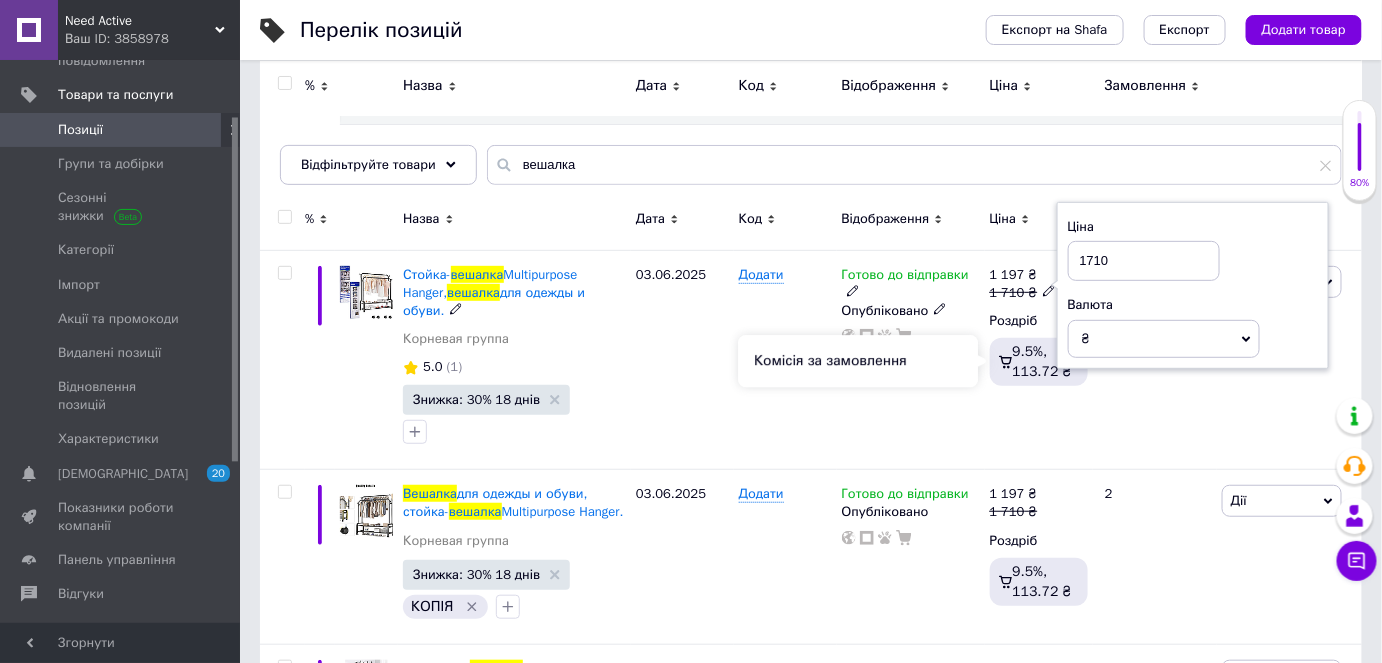 click on "Комісія за замовлення" at bounding box center (858, 361) 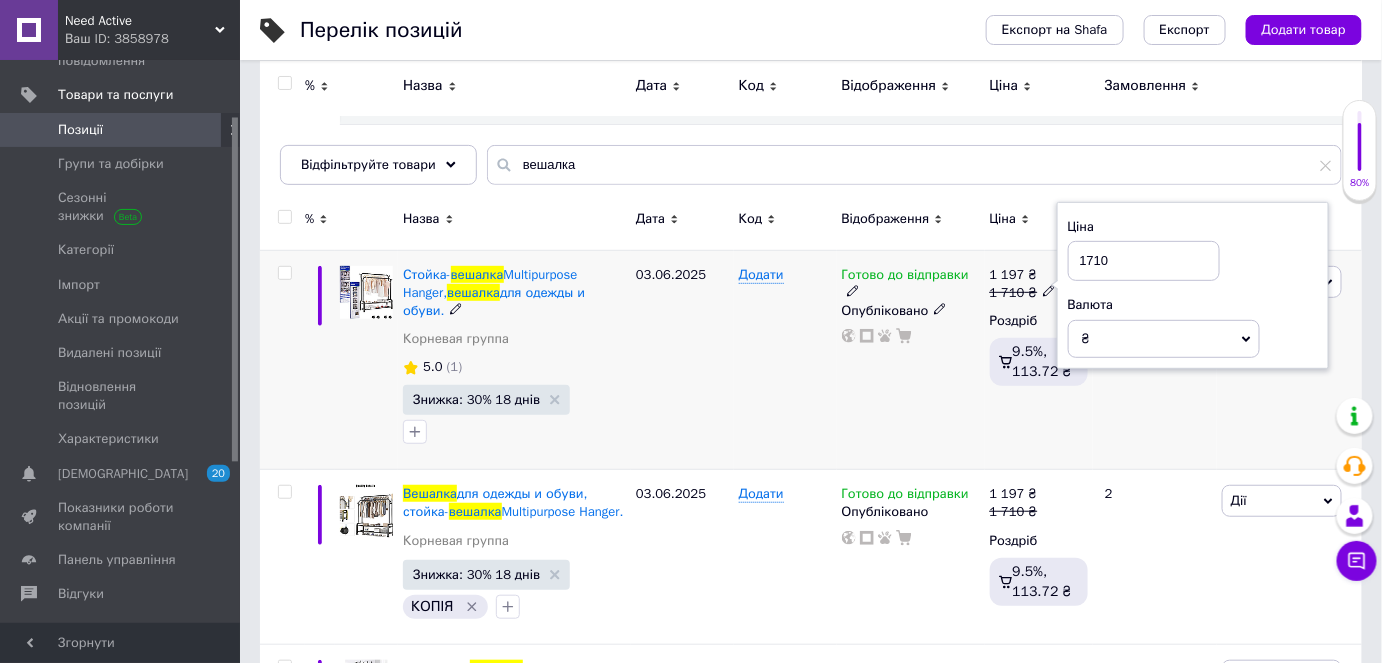 click on "Опубліковано" at bounding box center (911, 311) 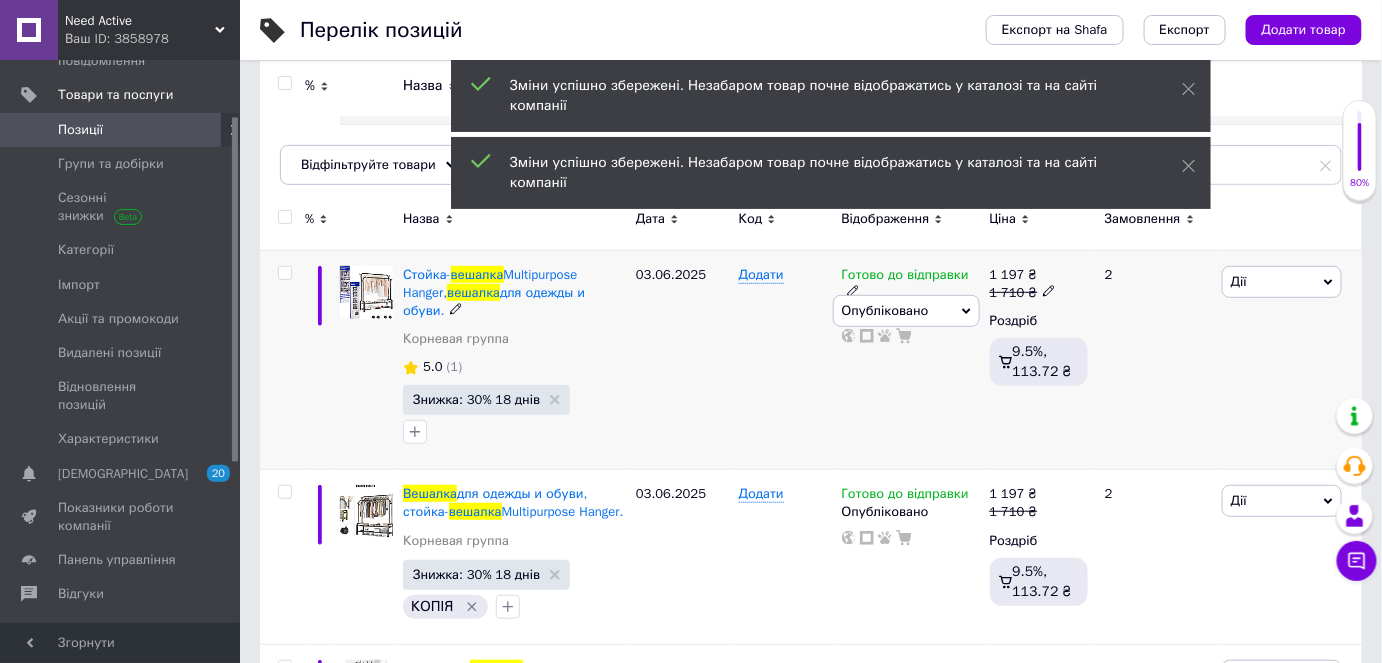 drag, startPoint x: 844, startPoint y: 442, endPoint x: 844, endPoint y: 407, distance: 35 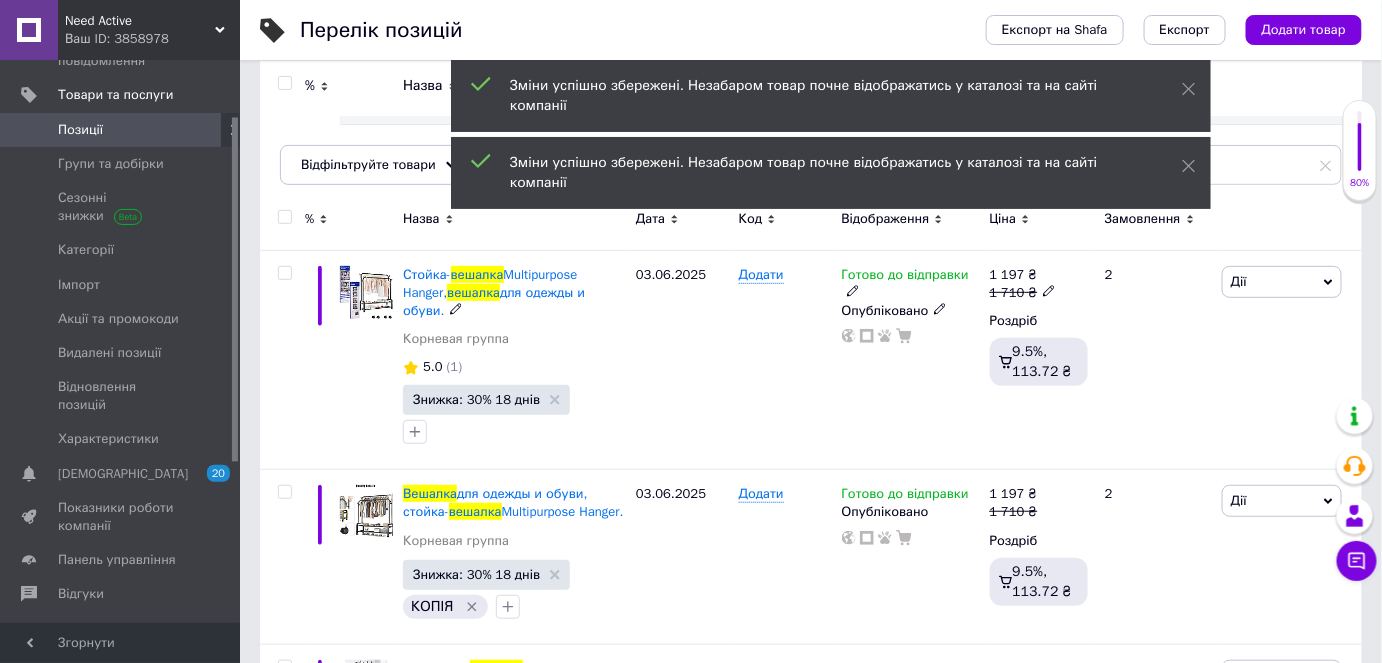 click 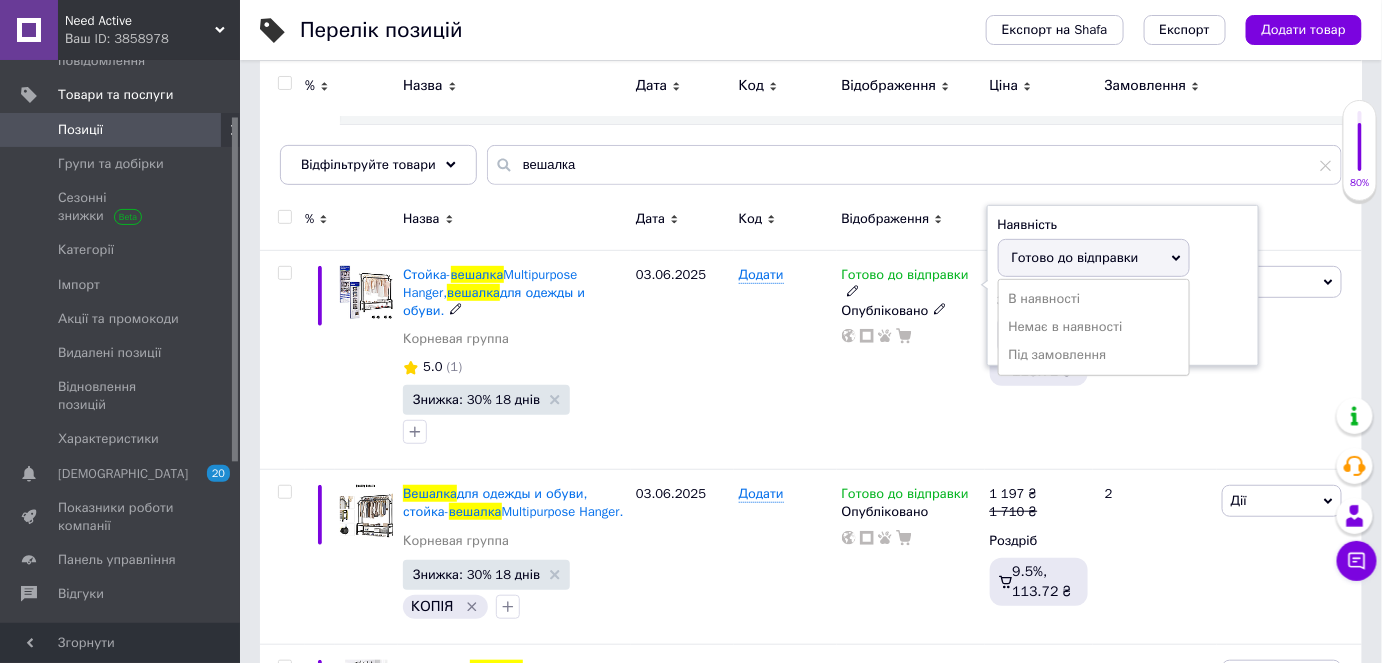 drag, startPoint x: 1031, startPoint y: 318, endPoint x: 949, endPoint y: 350, distance: 88.02273 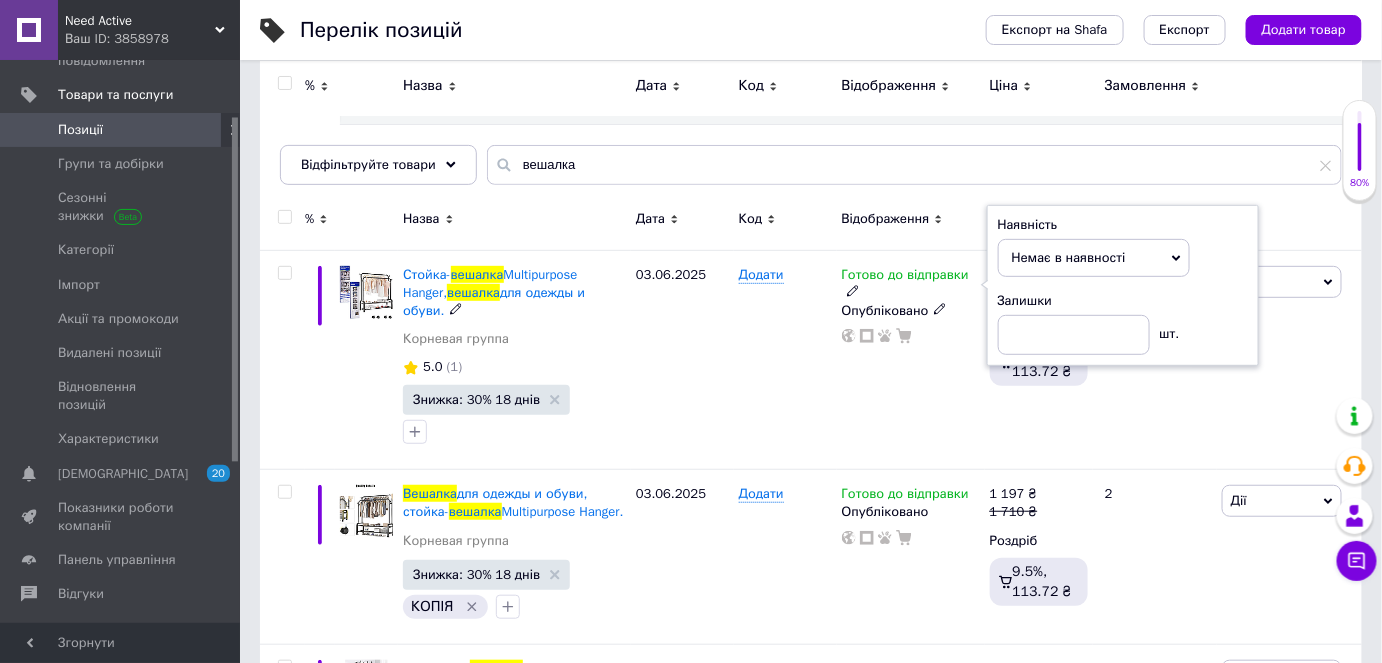 click on "Готово до відправки Наявність Немає в наявності В наявності Під замовлення Готово до відправки Залишки шт. Опубліковано" at bounding box center [911, 360] 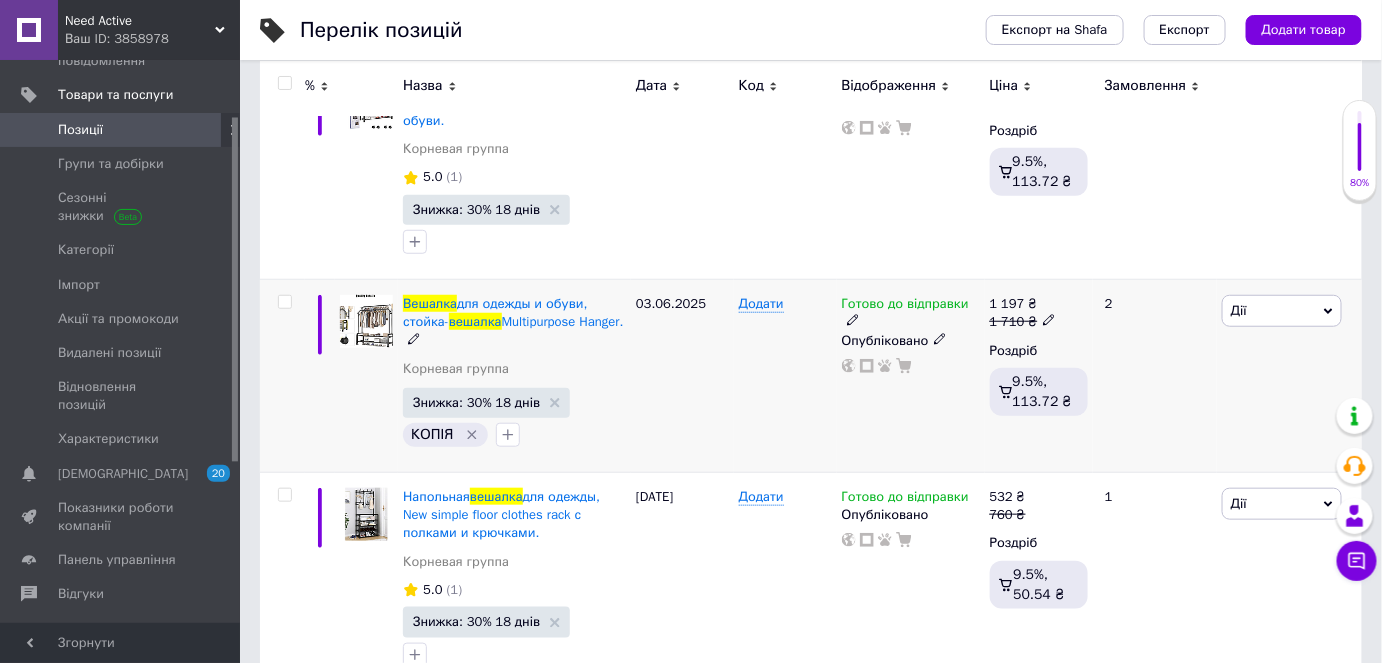 scroll, scrollTop: 454, scrollLeft: 0, axis: vertical 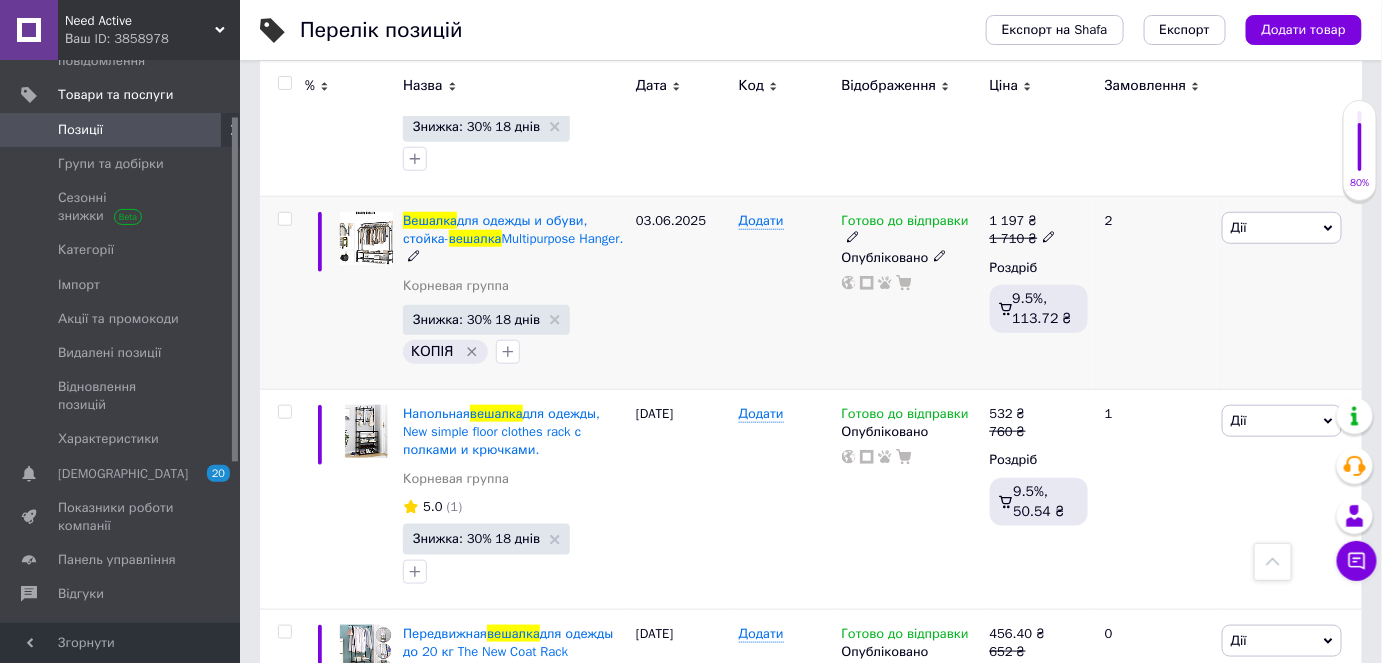 click 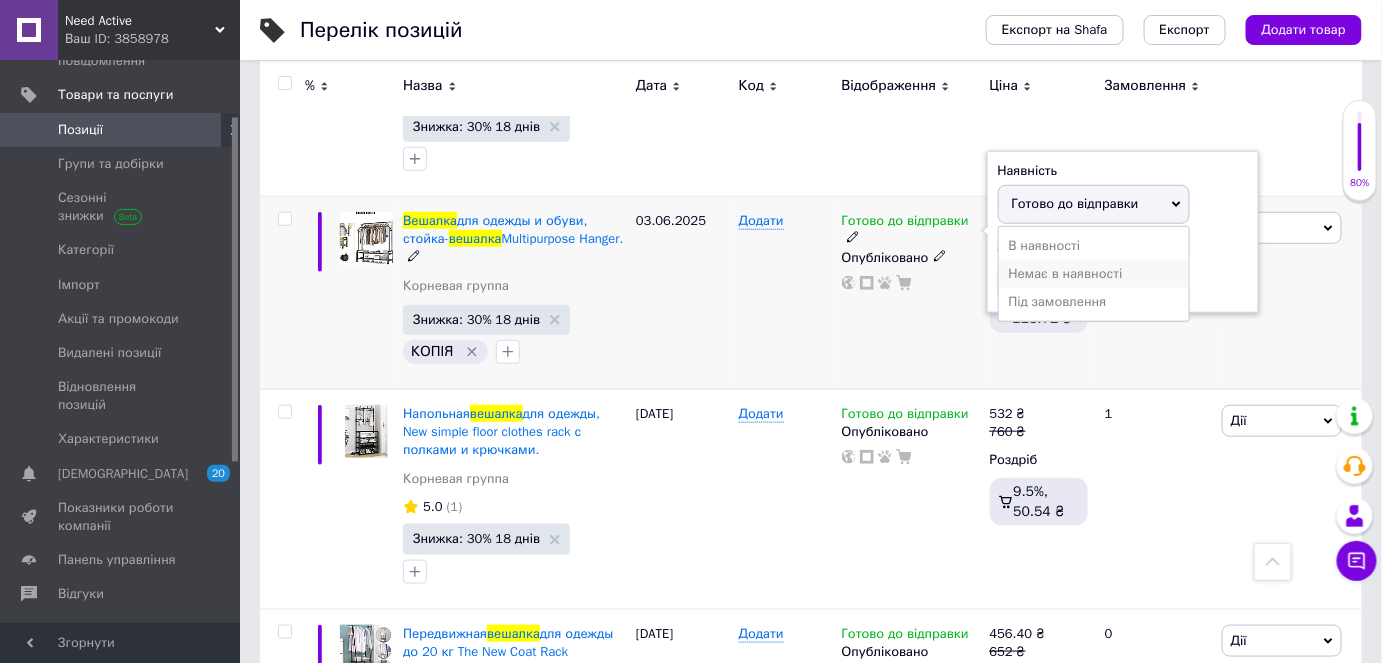 click on "Немає в наявності" at bounding box center [1094, 274] 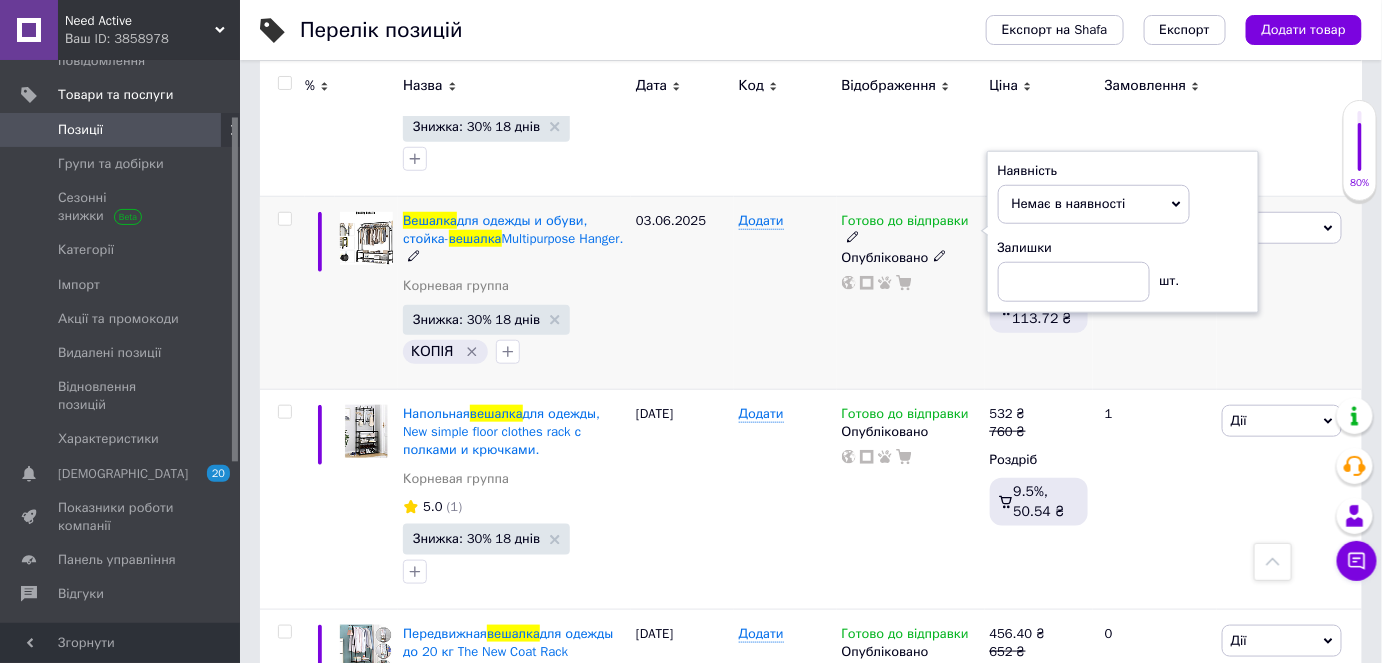 click on "Готово до відправки Наявність Немає в наявності В наявності Під замовлення Готово до відправки Залишки шт. Опубліковано" at bounding box center [911, 293] 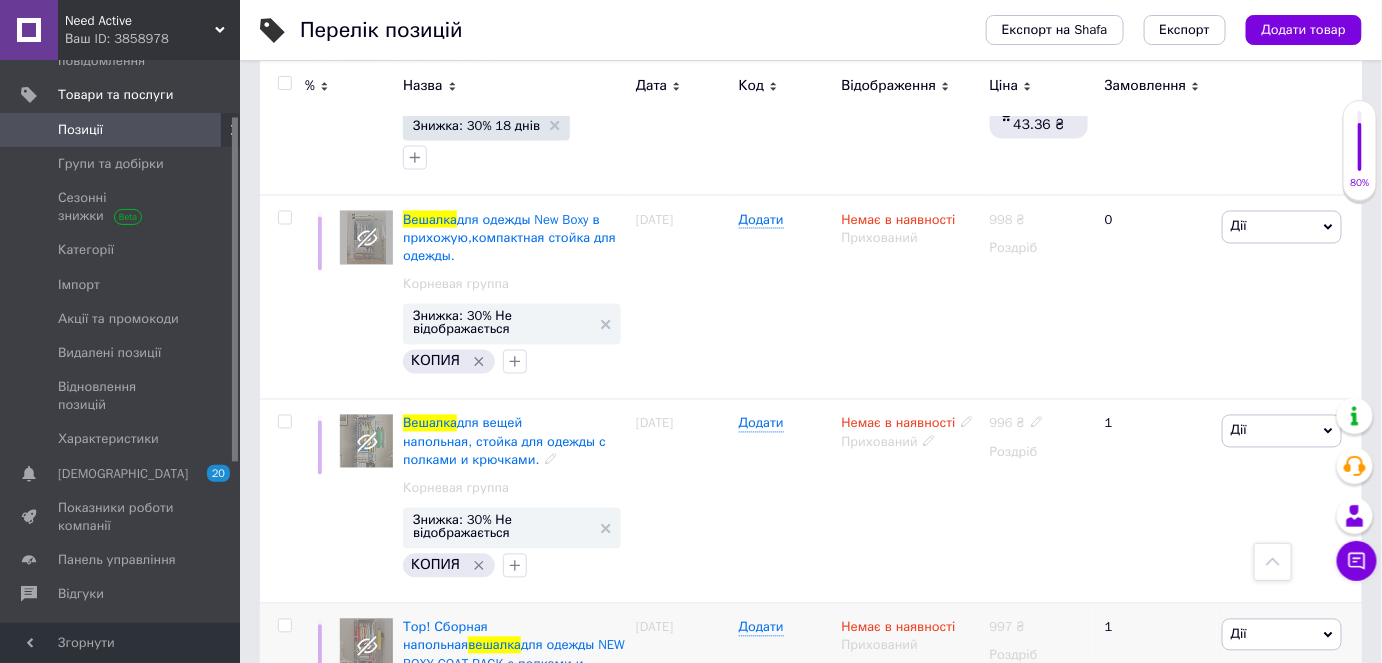 scroll, scrollTop: 976, scrollLeft: 0, axis: vertical 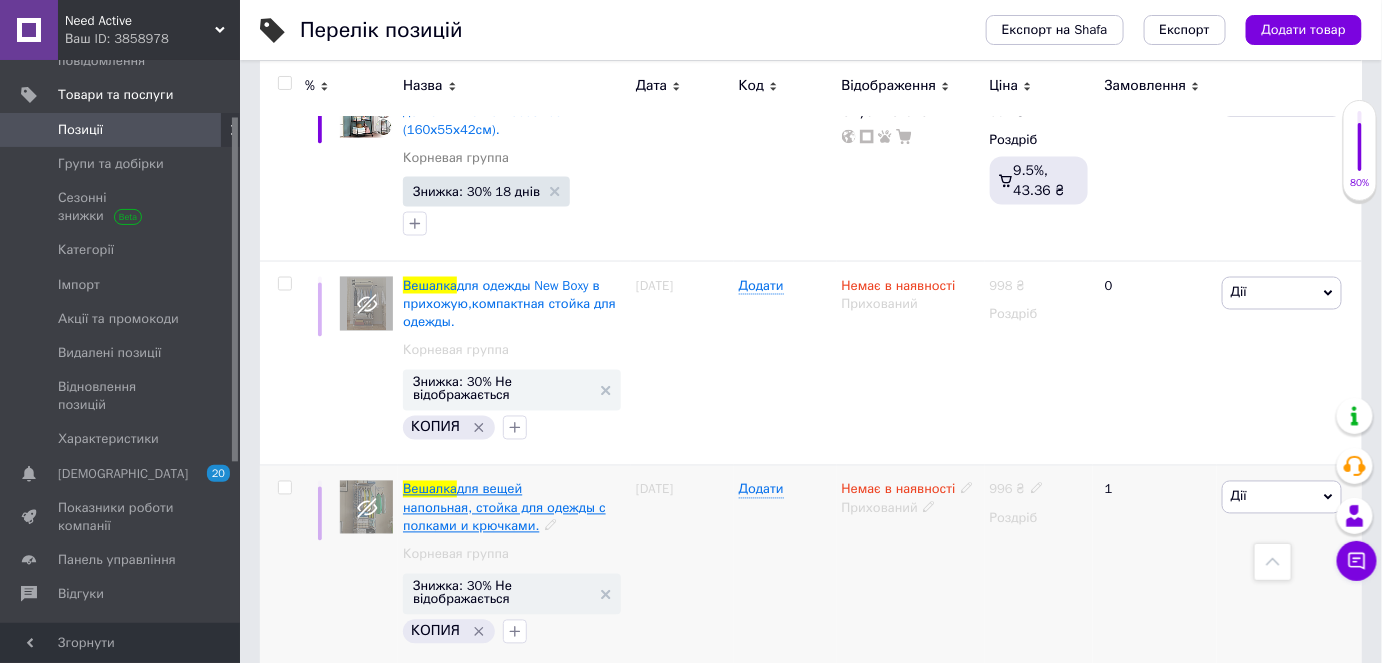 click on "для вещей напольная, стойка для одежды с полками и крючками." at bounding box center (504, 507) 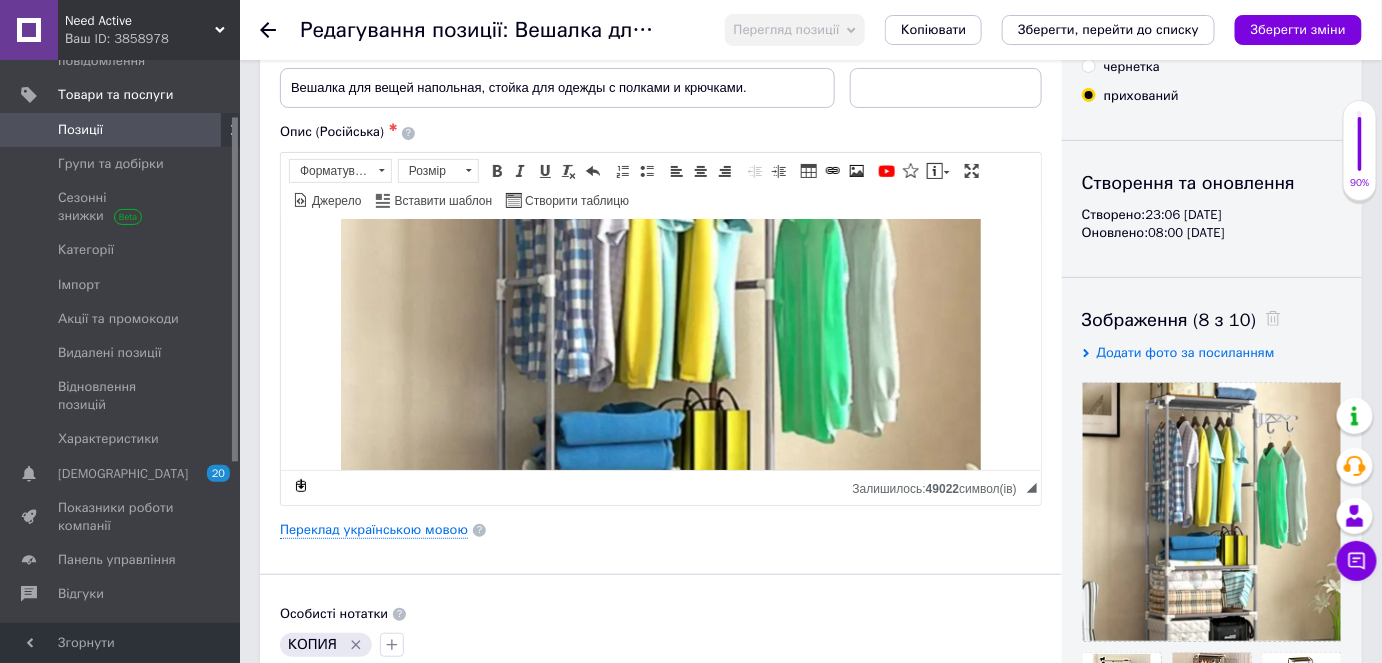 scroll, scrollTop: 0, scrollLeft: 0, axis: both 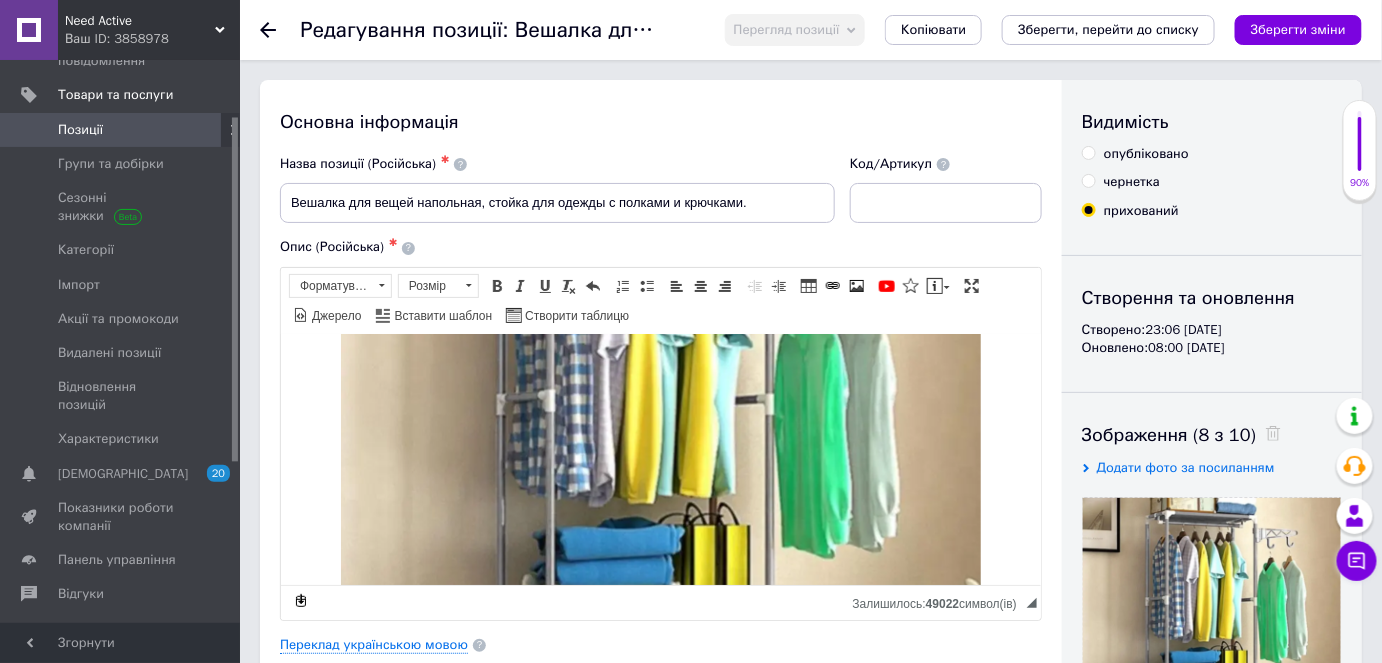 click 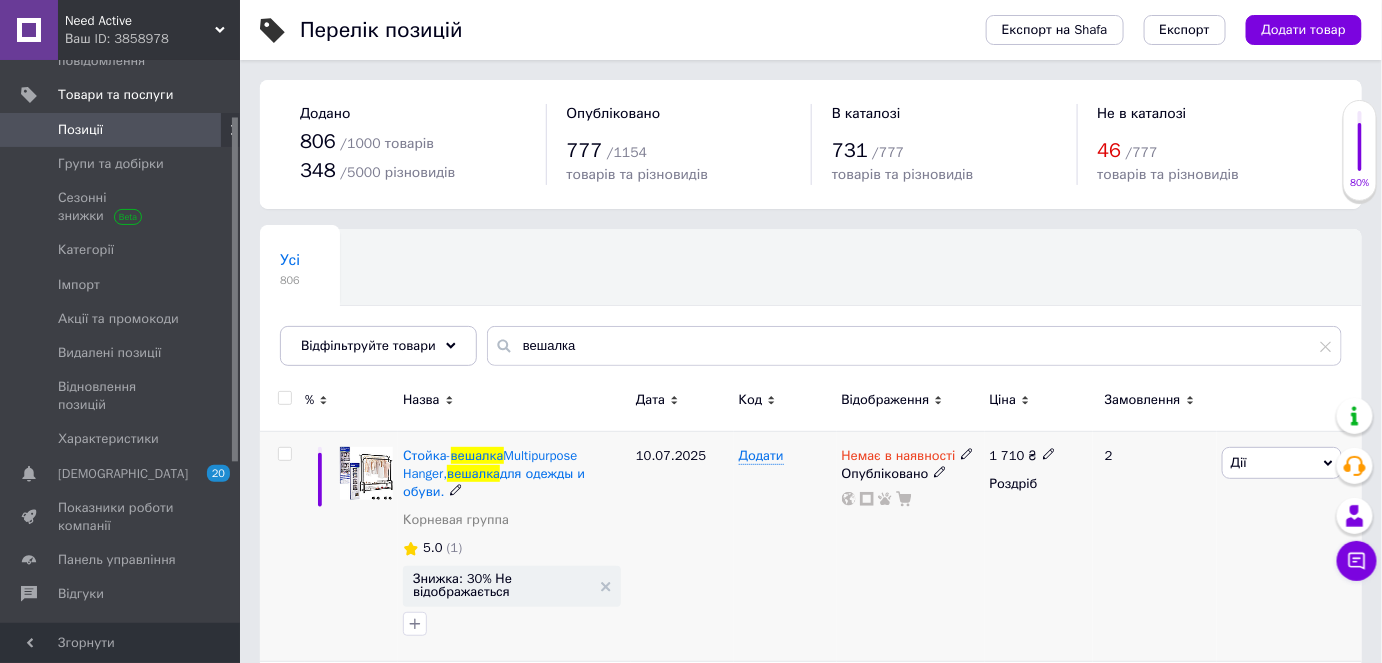 click 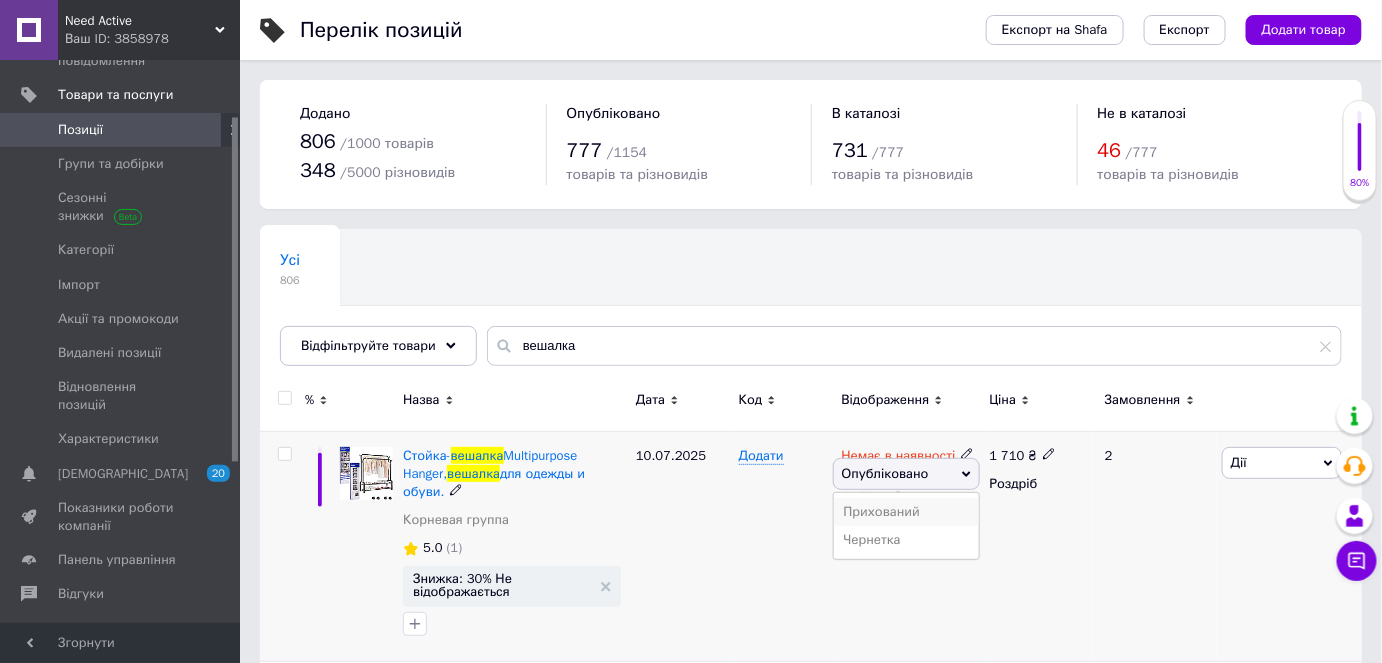 click on "Прихований" at bounding box center (906, 512) 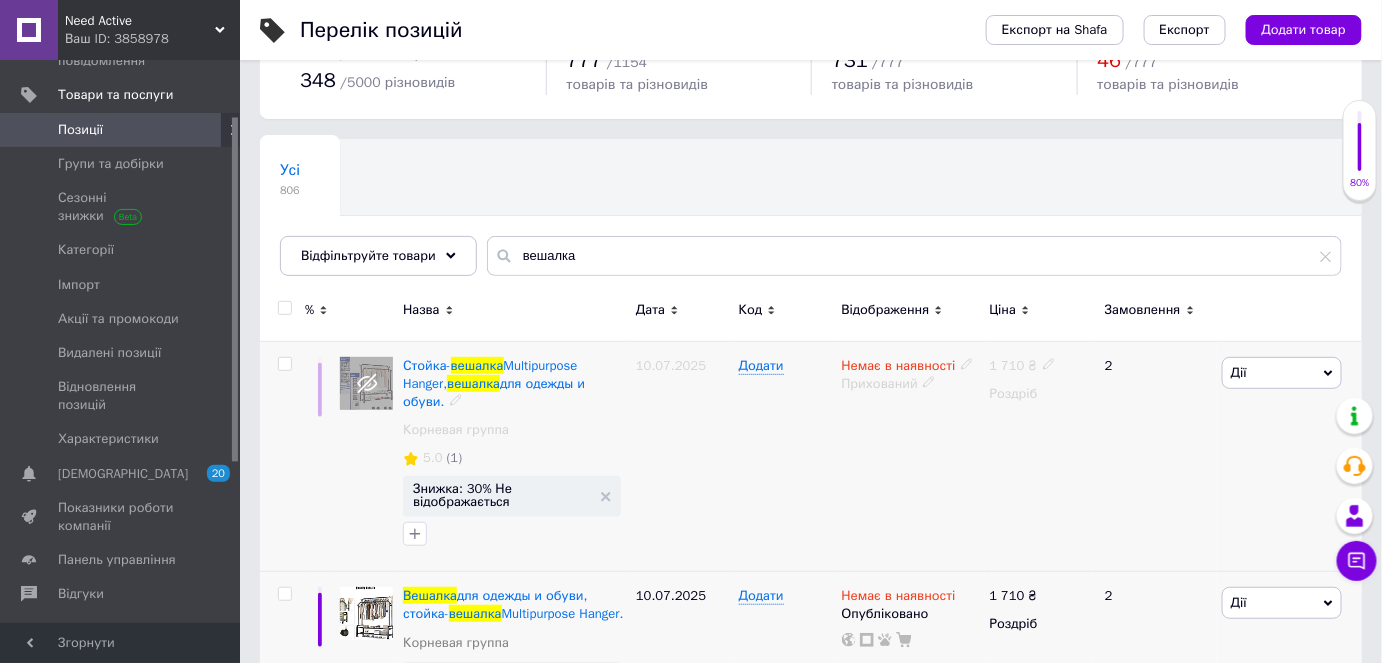 scroll, scrollTop: 272, scrollLeft: 0, axis: vertical 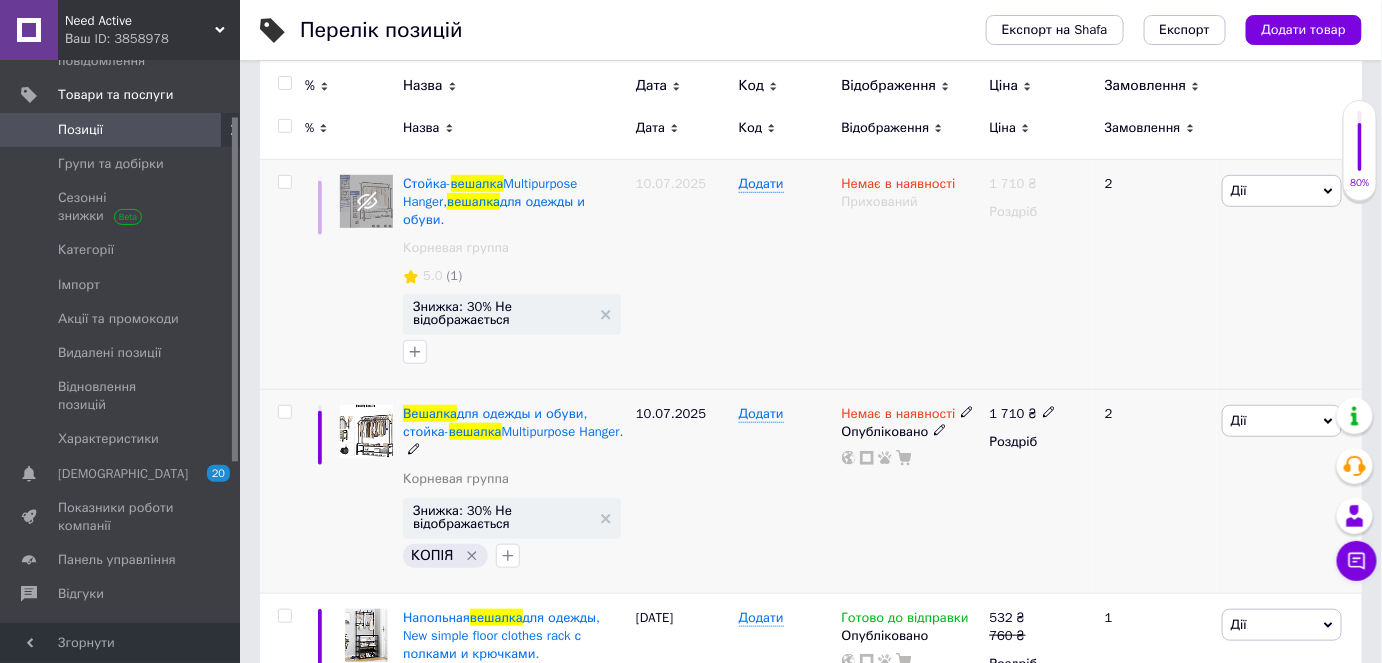 click 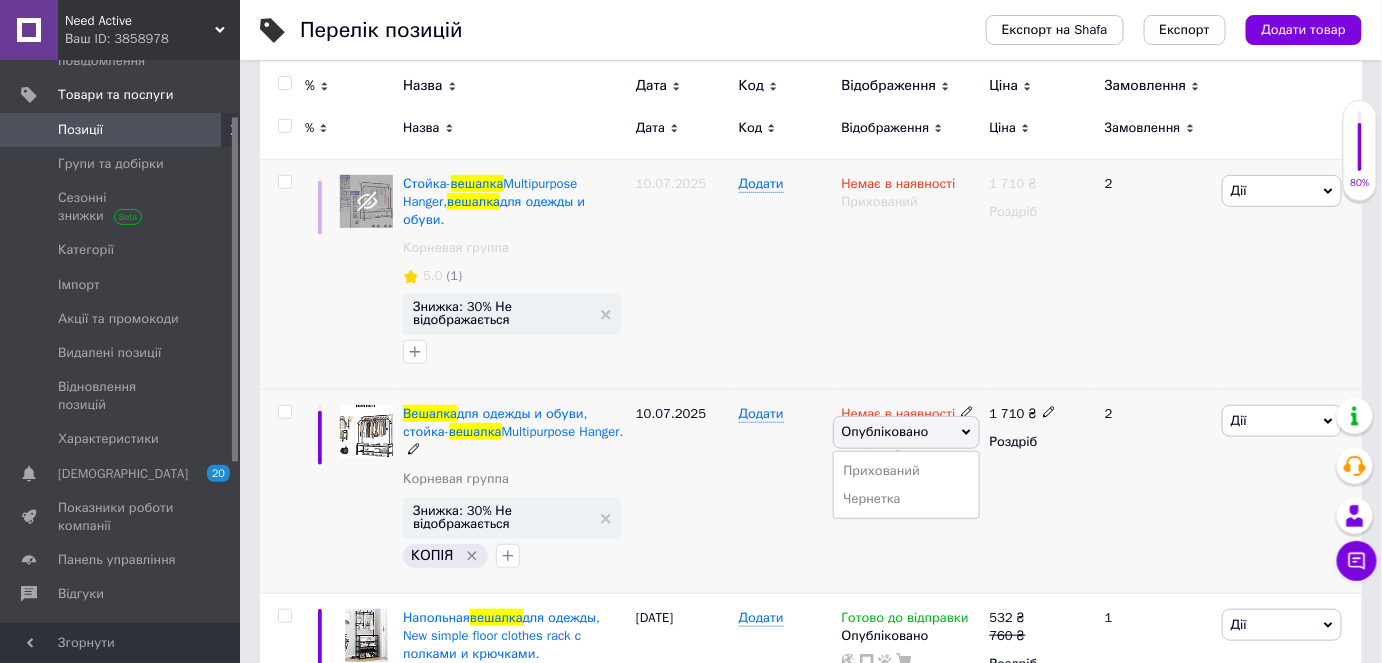 click on "Прихований" at bounding box center (906, 471) 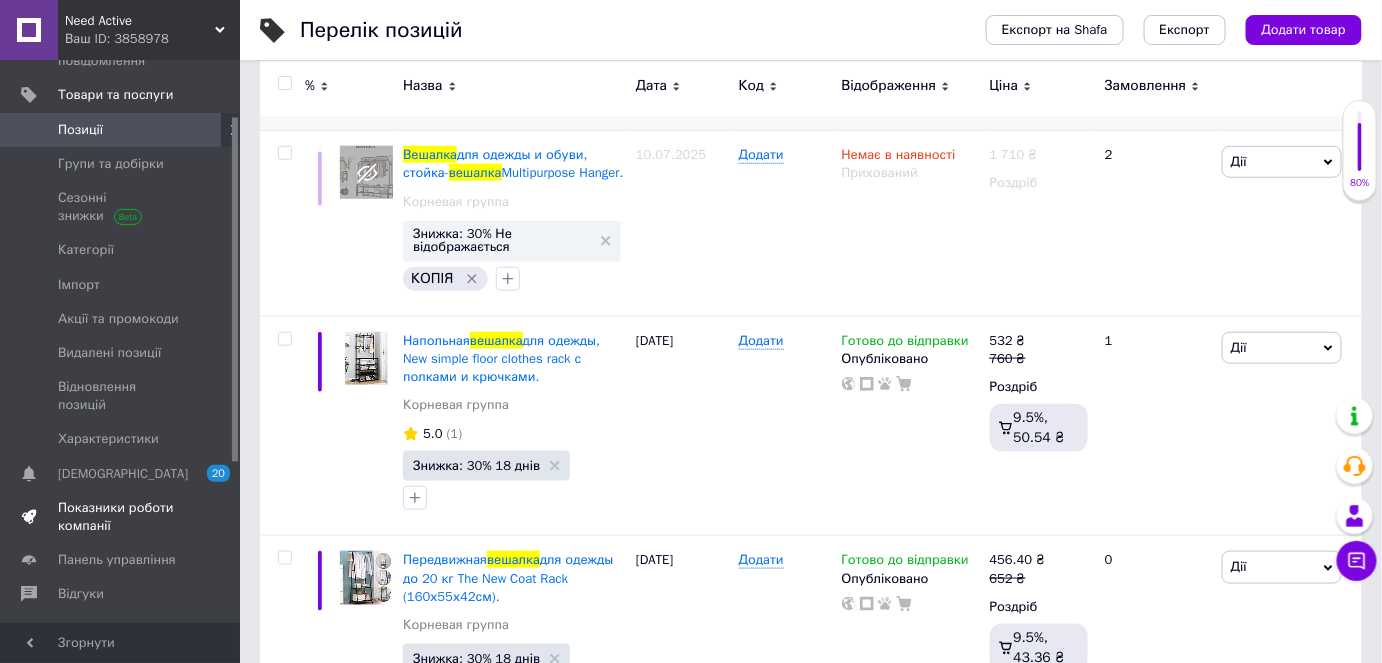 scroll, scrollTop: 545, scrollLeft: 0, axis: vertical 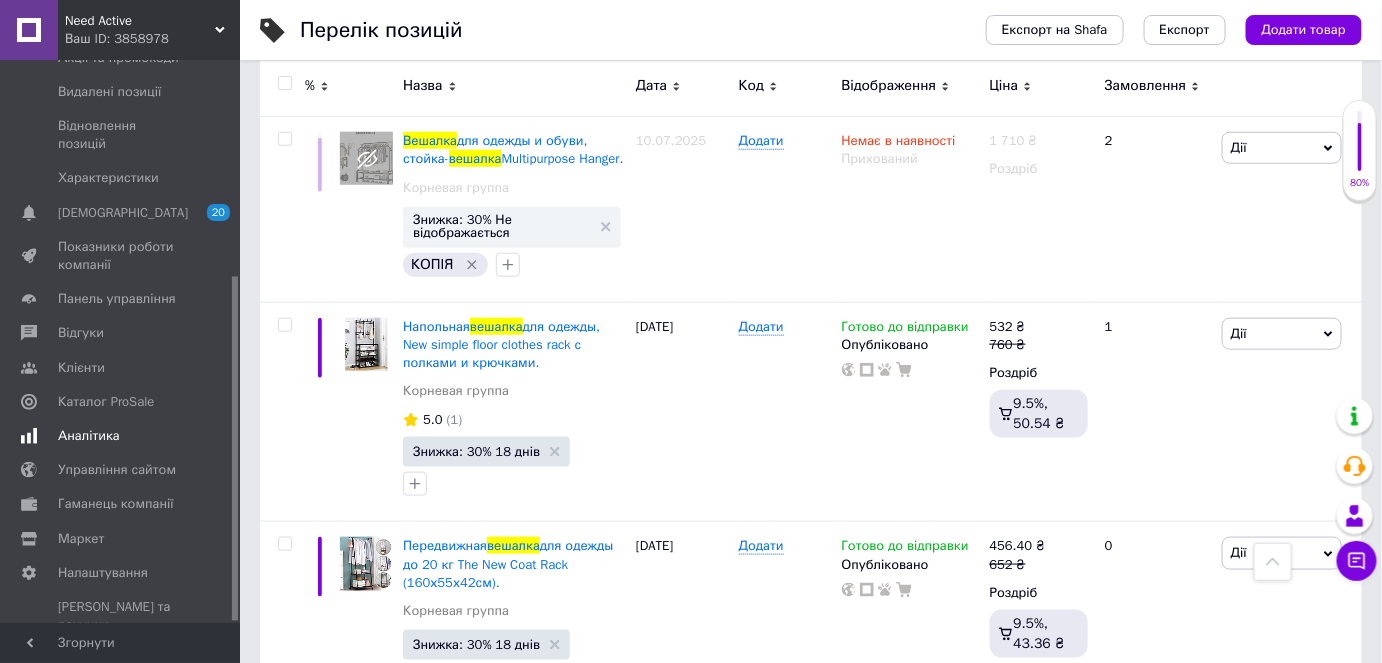 click on "Аналітика" at bounding box center (89, 436) 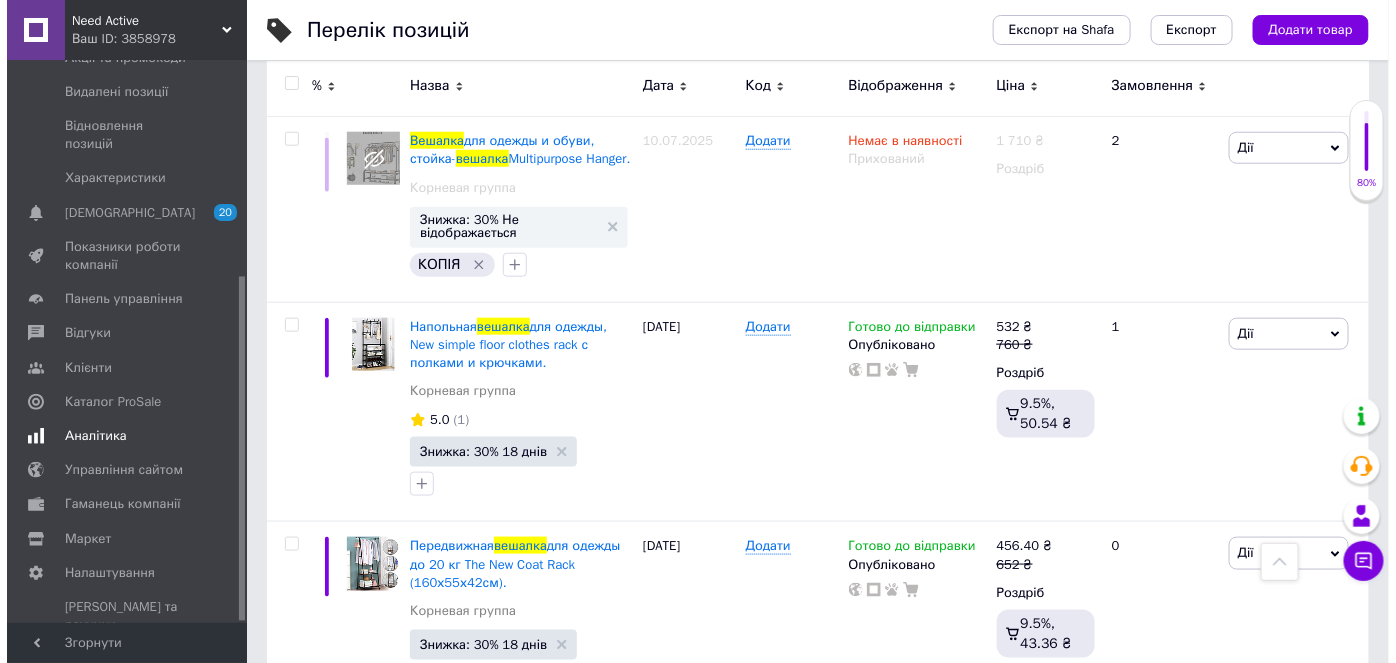scroll, scrollTop: 0, scrollLeft: 0, axis: both 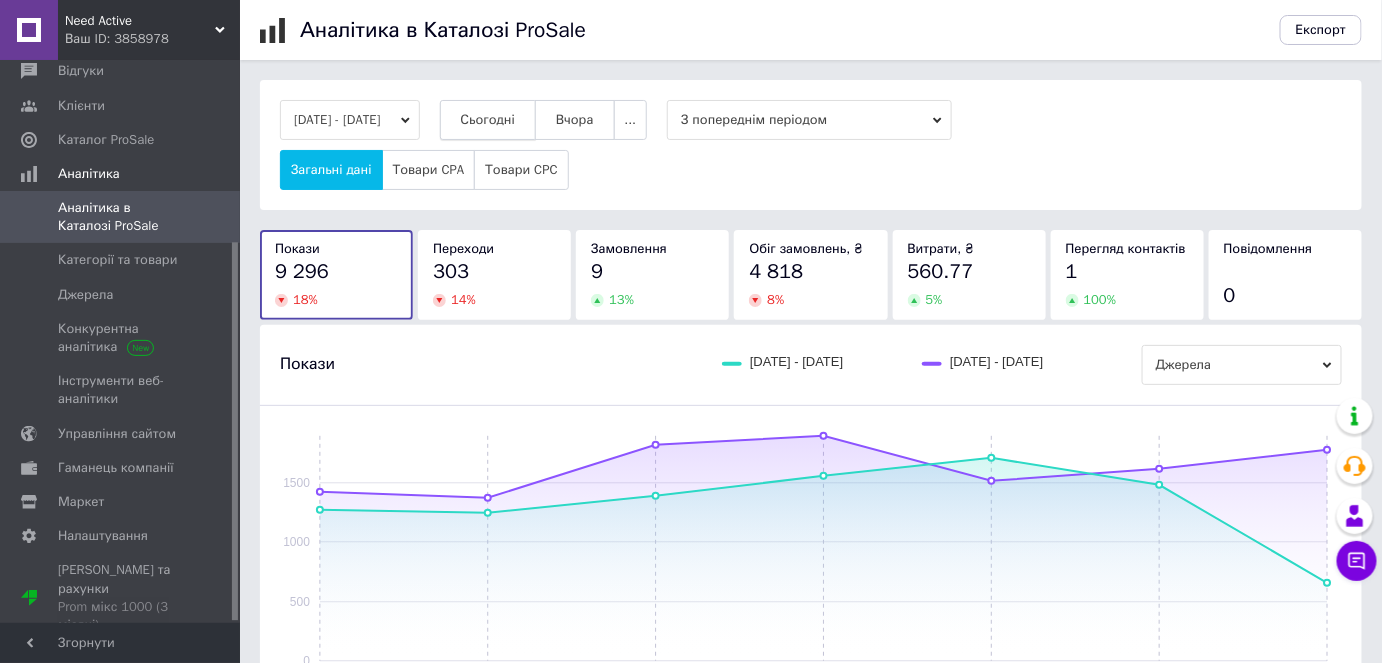 click on "Сьогодні" at bounding box center [488, 120] 